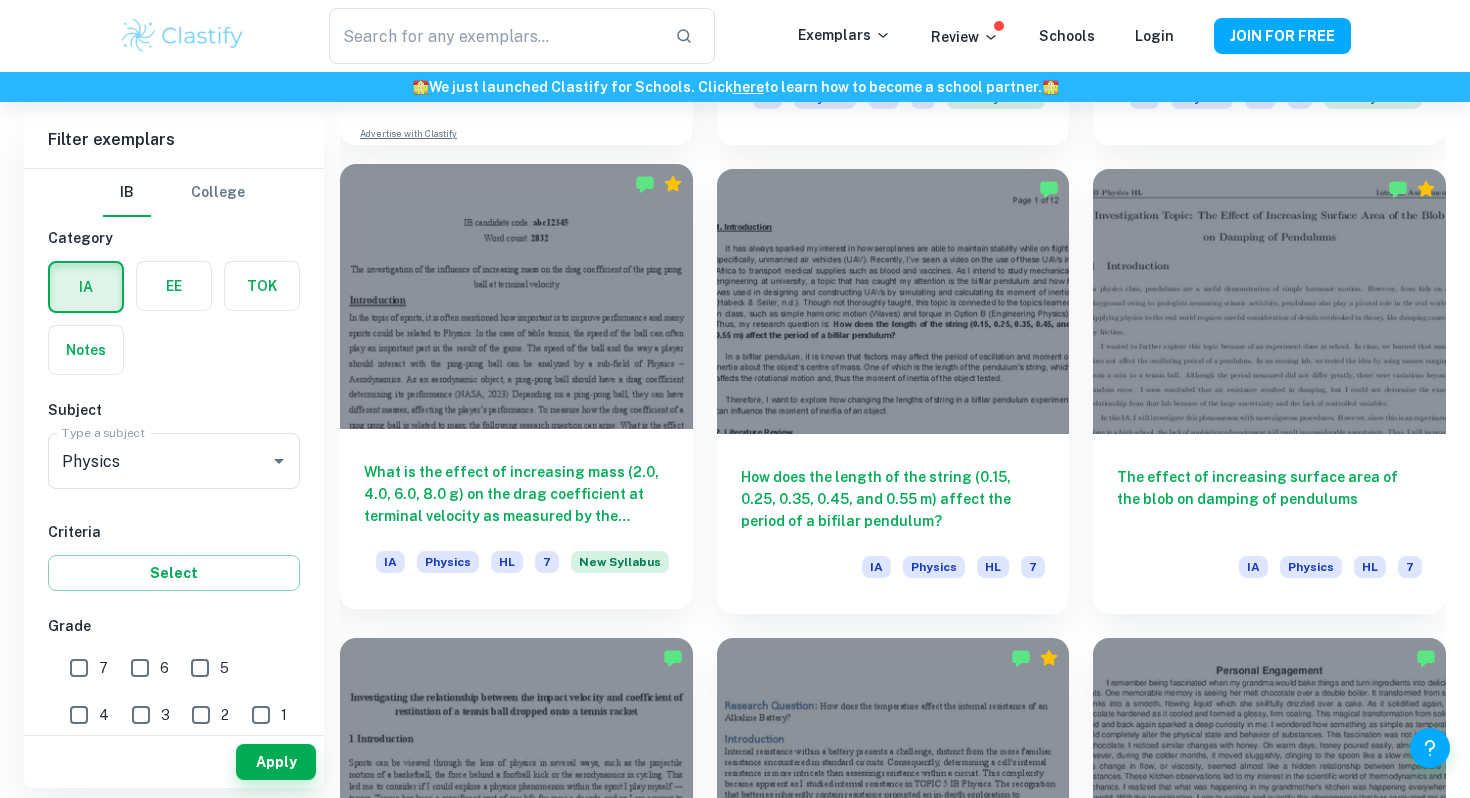 scroll, scrollTop: 1978, scrollLeft: 0, axis: vertical 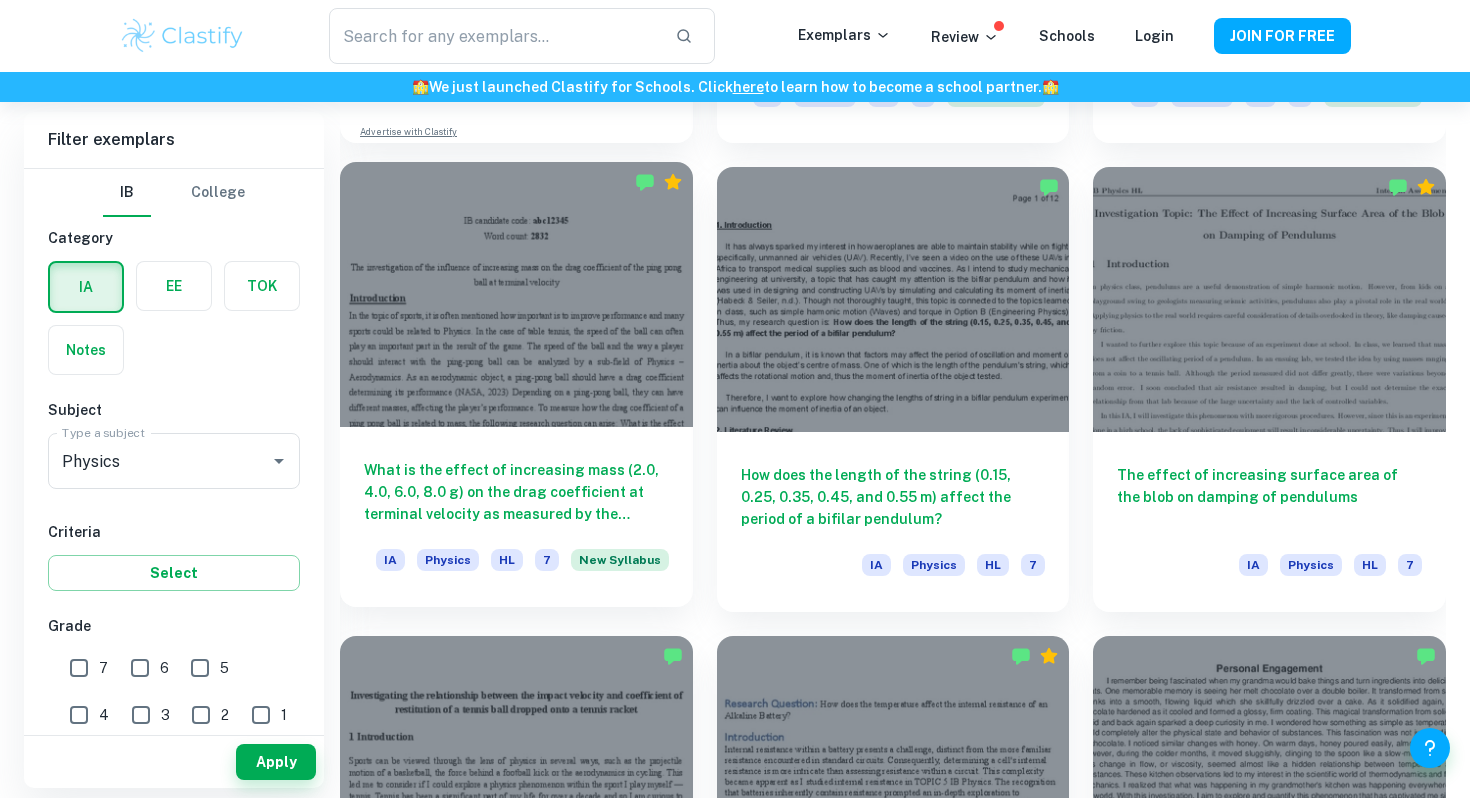 click on "What is the effect of increasing mass (2.0, 4.0, 6.0, 8.0 g) on the drag coefficient at terminal velocity as measured by the tracking of the position of the ball during free fall?" at bounding box center [516, 492] 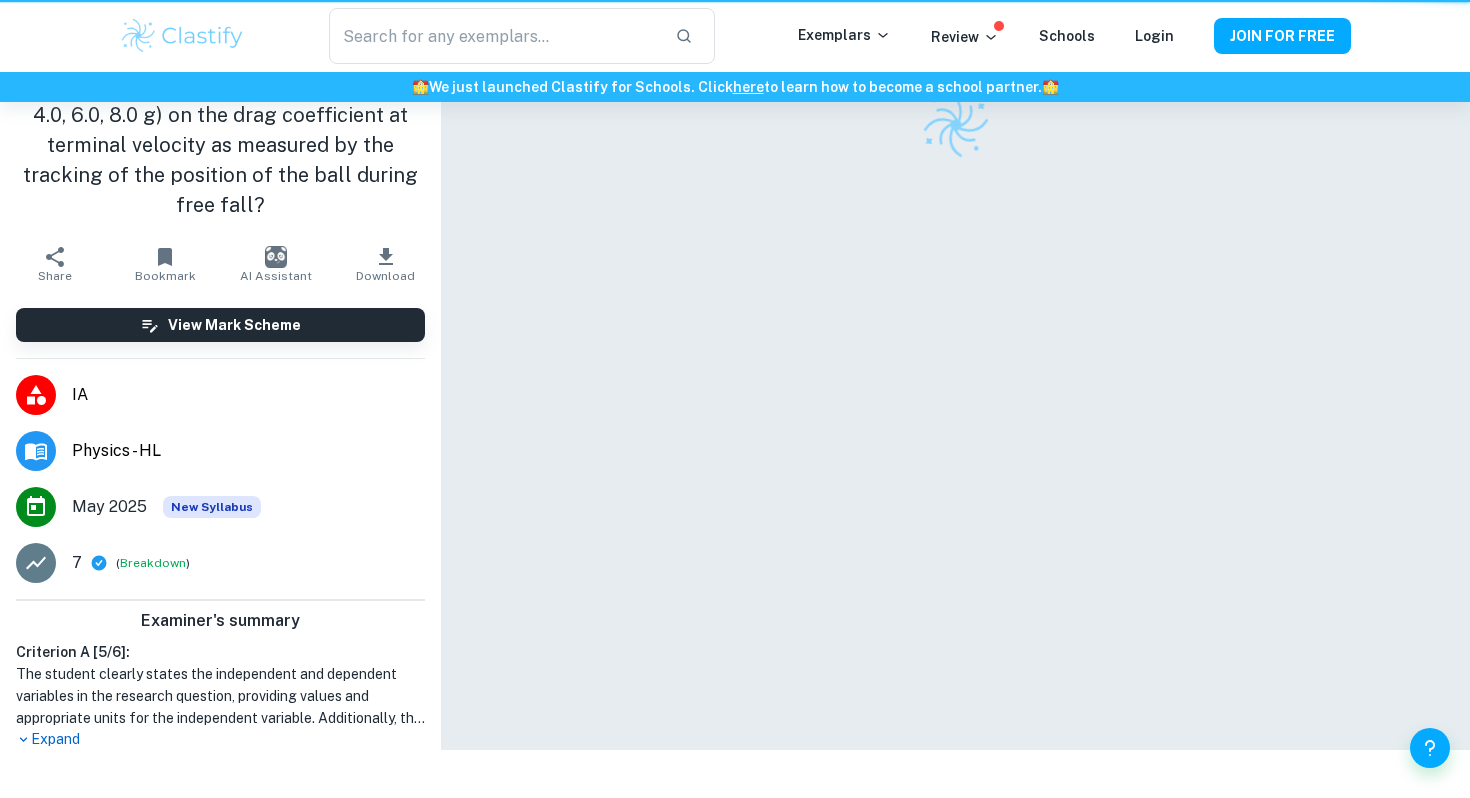 scroll, scrollTop: 0, scrollLeft: 0, axis: both 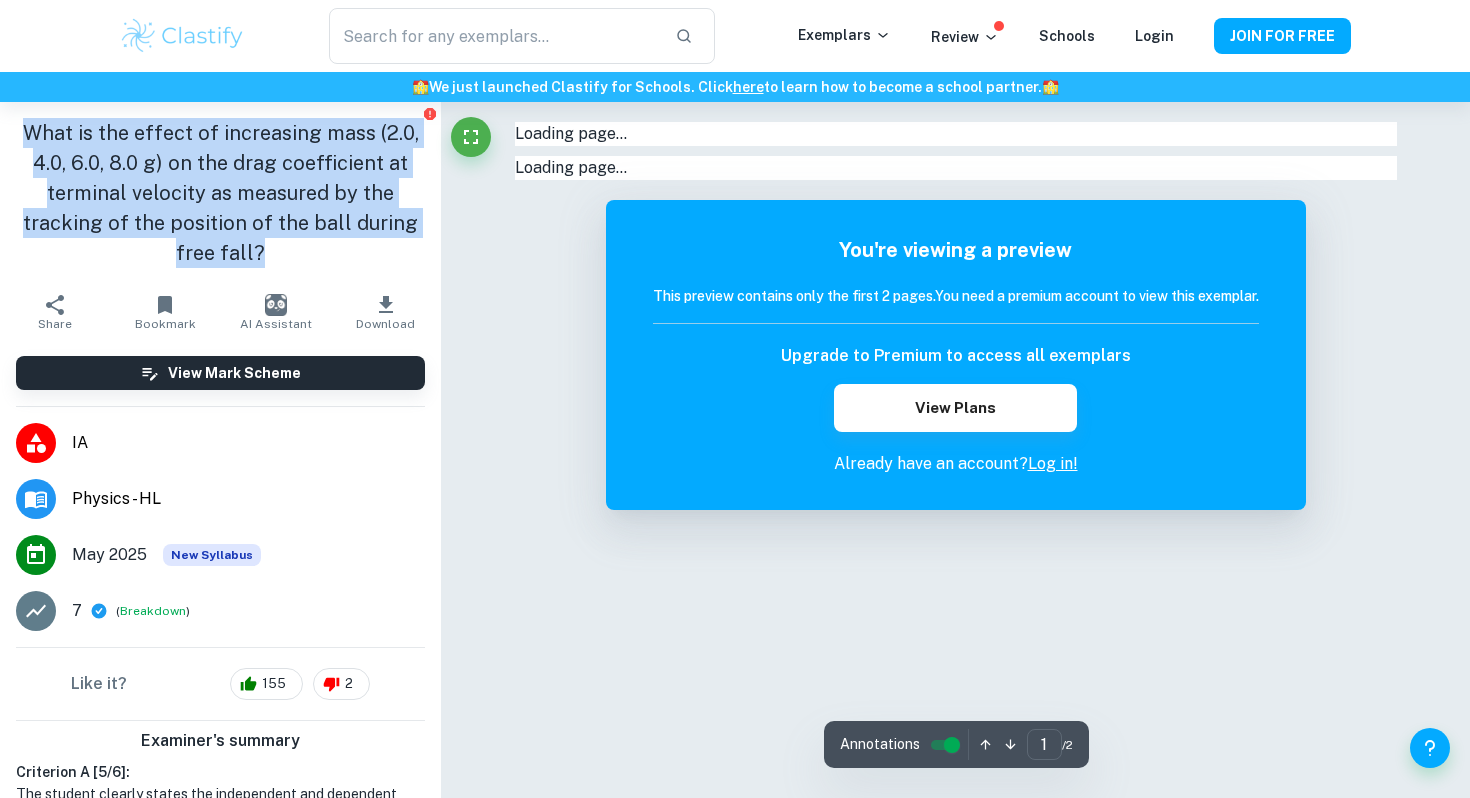 drag, startPoint x: 145, startPoint y: 169, endPoint x: 320, endPoint y: 271, distance: 202.55617 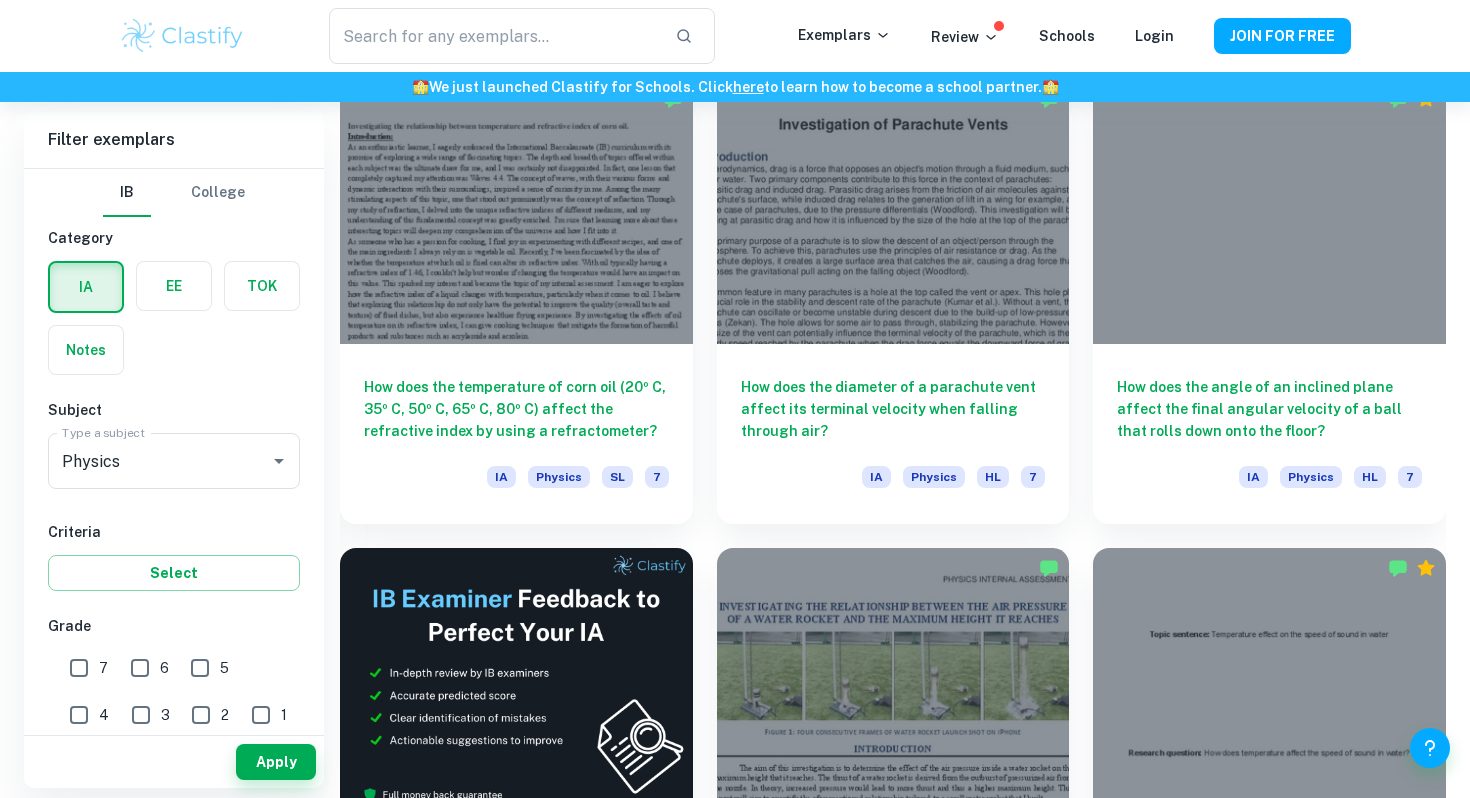 scroll, scrollTop: 3005, scrollLeft: 0, axis: vertical 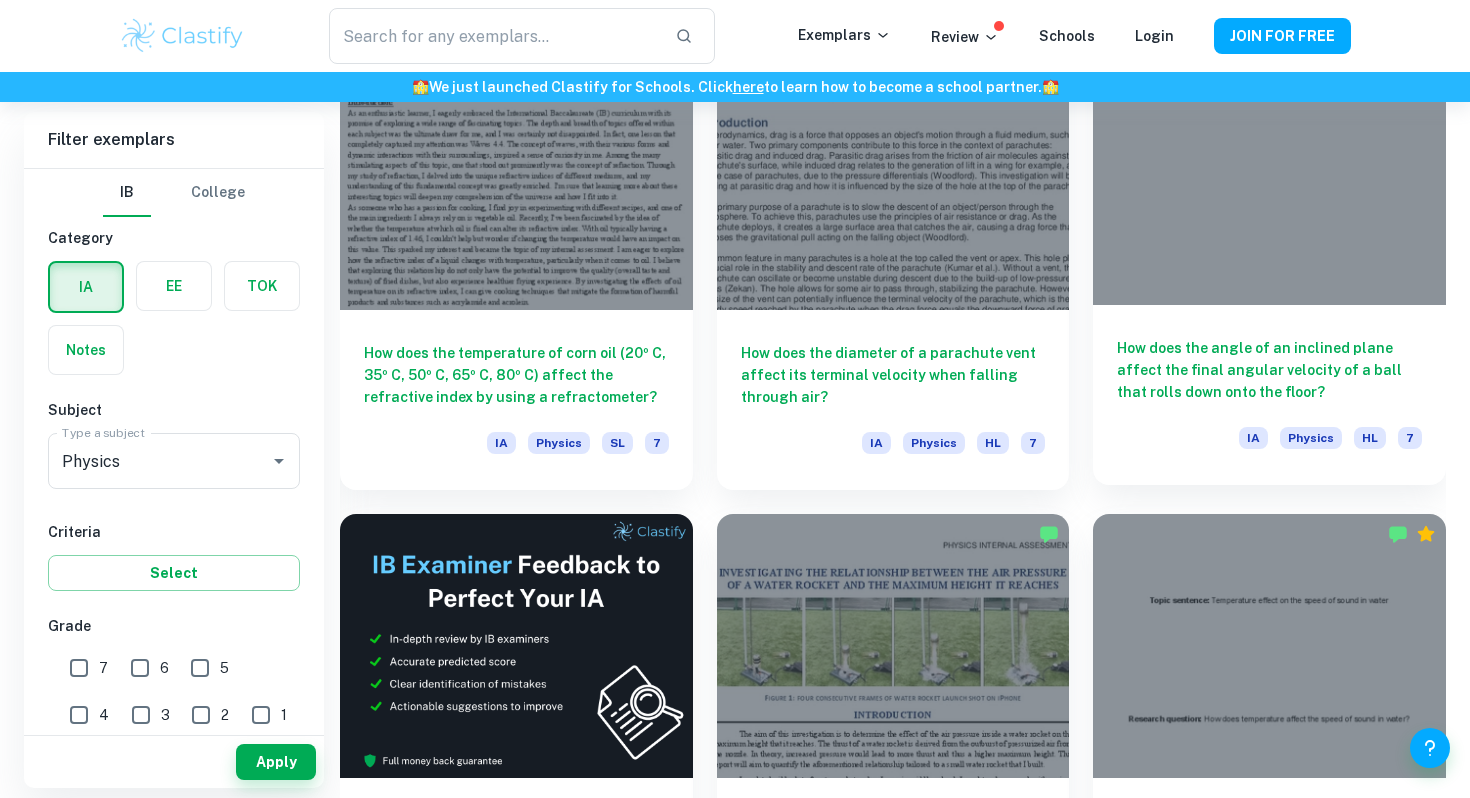 click on "How does the angle of an inclined plane affect the final angular velocity of a ball that rolls down
onto the floor?" at bounding box center [1269, 370] 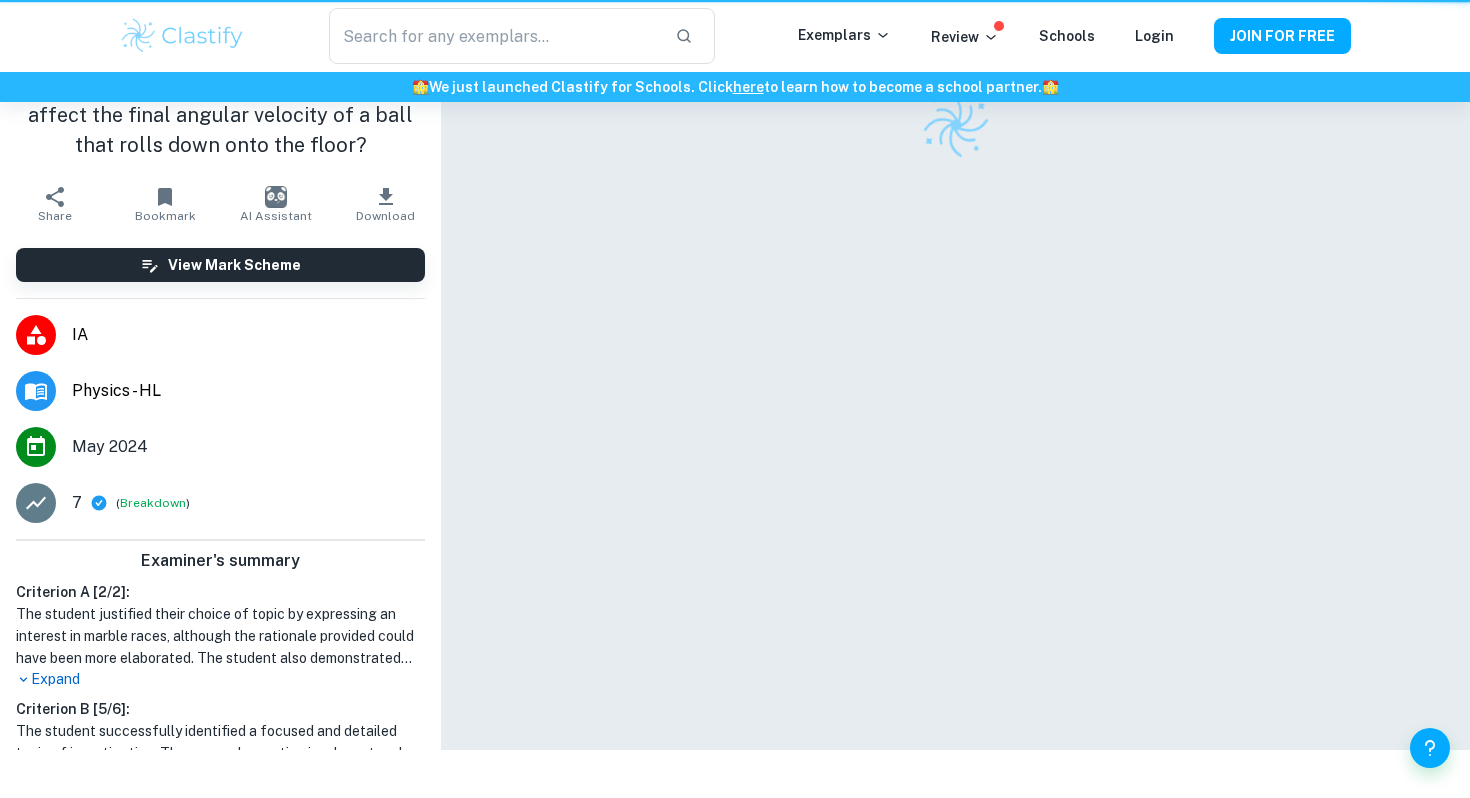 scroll, scrollTop: 0, scrollLeft: 0, axis: both 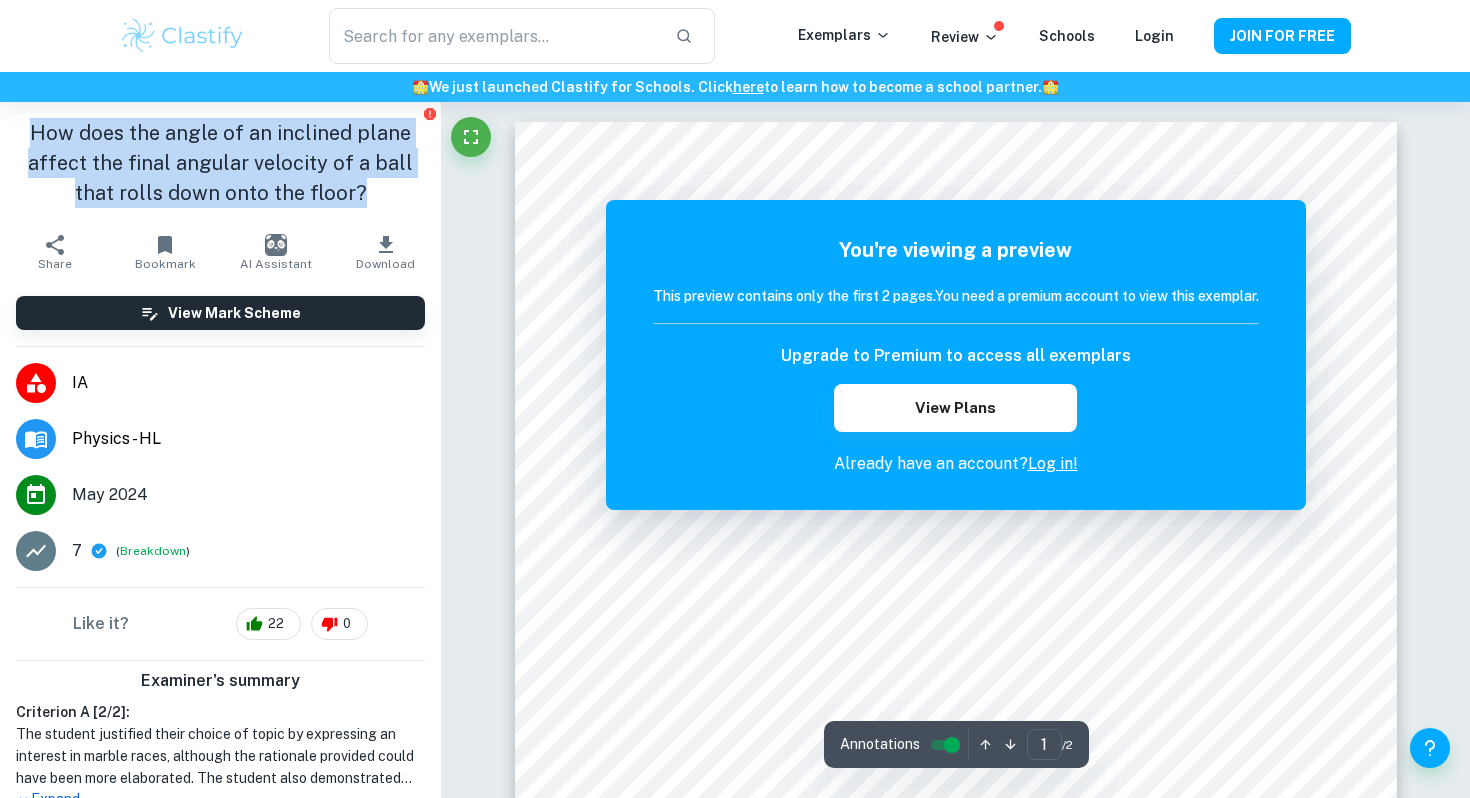drag, startPoint x: 42, startPoint y: 118, endPoint x: 392, endPoint y: 187, distance: 356.7366 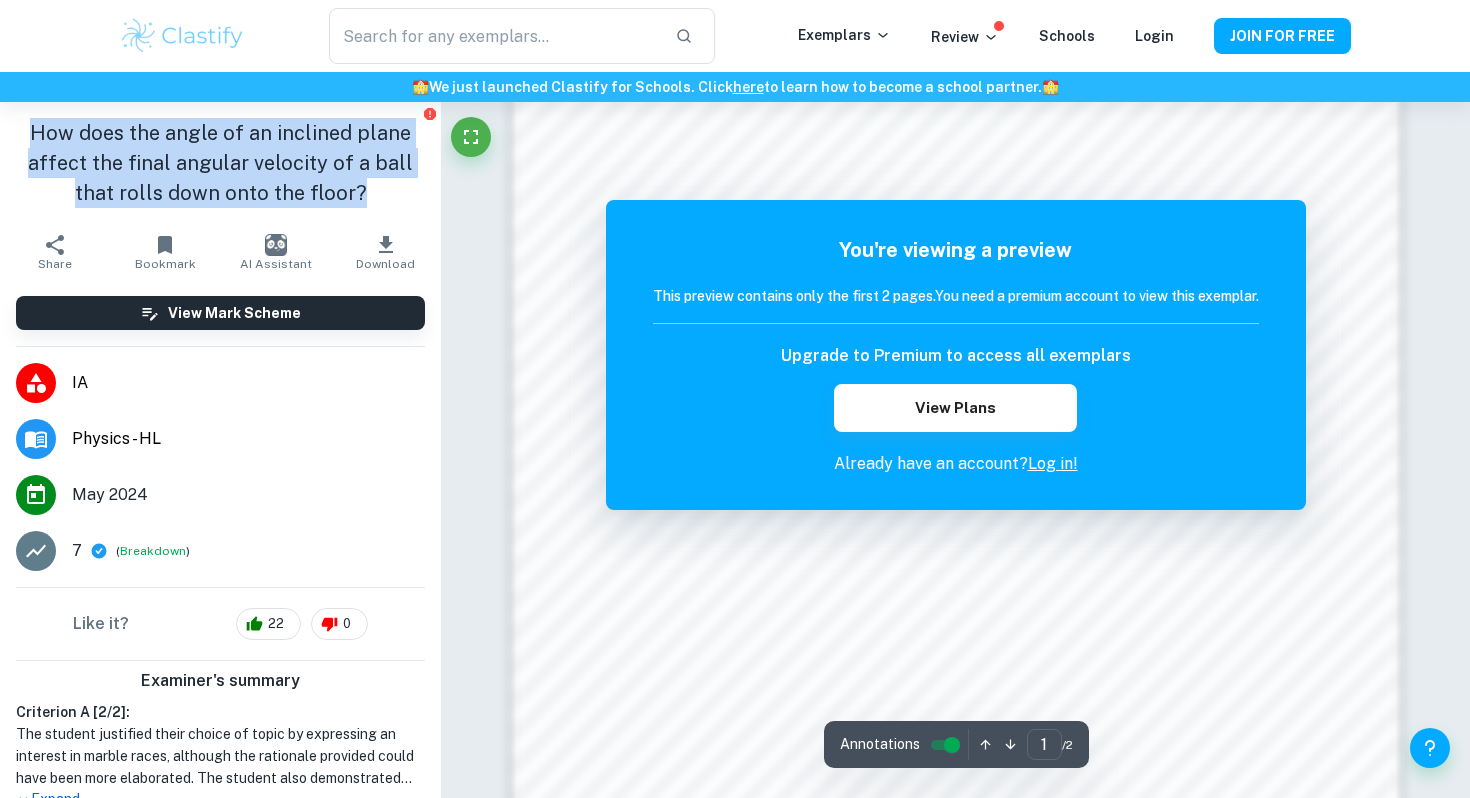 scroll, scrollTop: 1275, scrollLeft: 0, axis: vertical 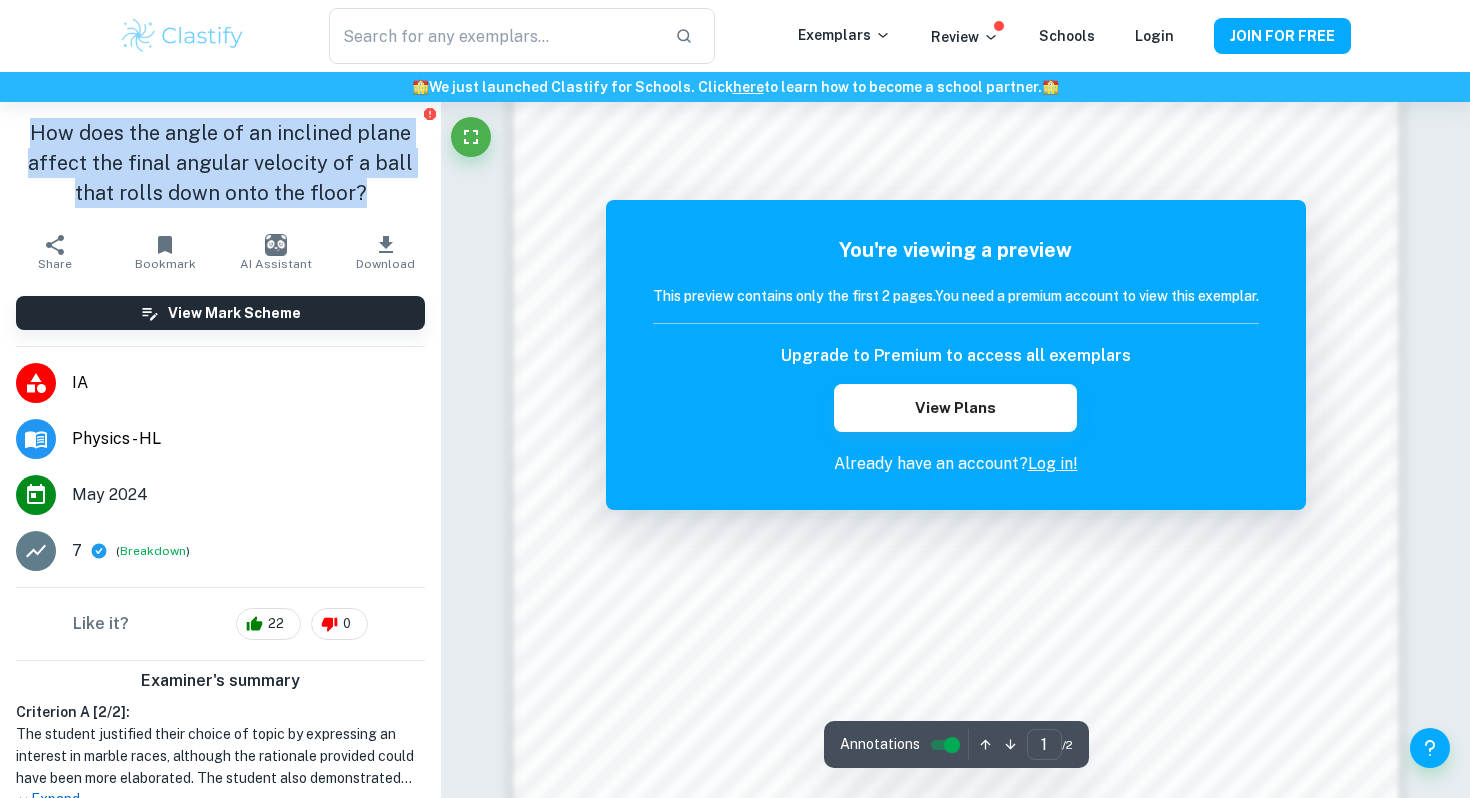 copy on "How does the angle of an inclined plane affect the final angular velocity of a ball that rolls down
onto the floor?" 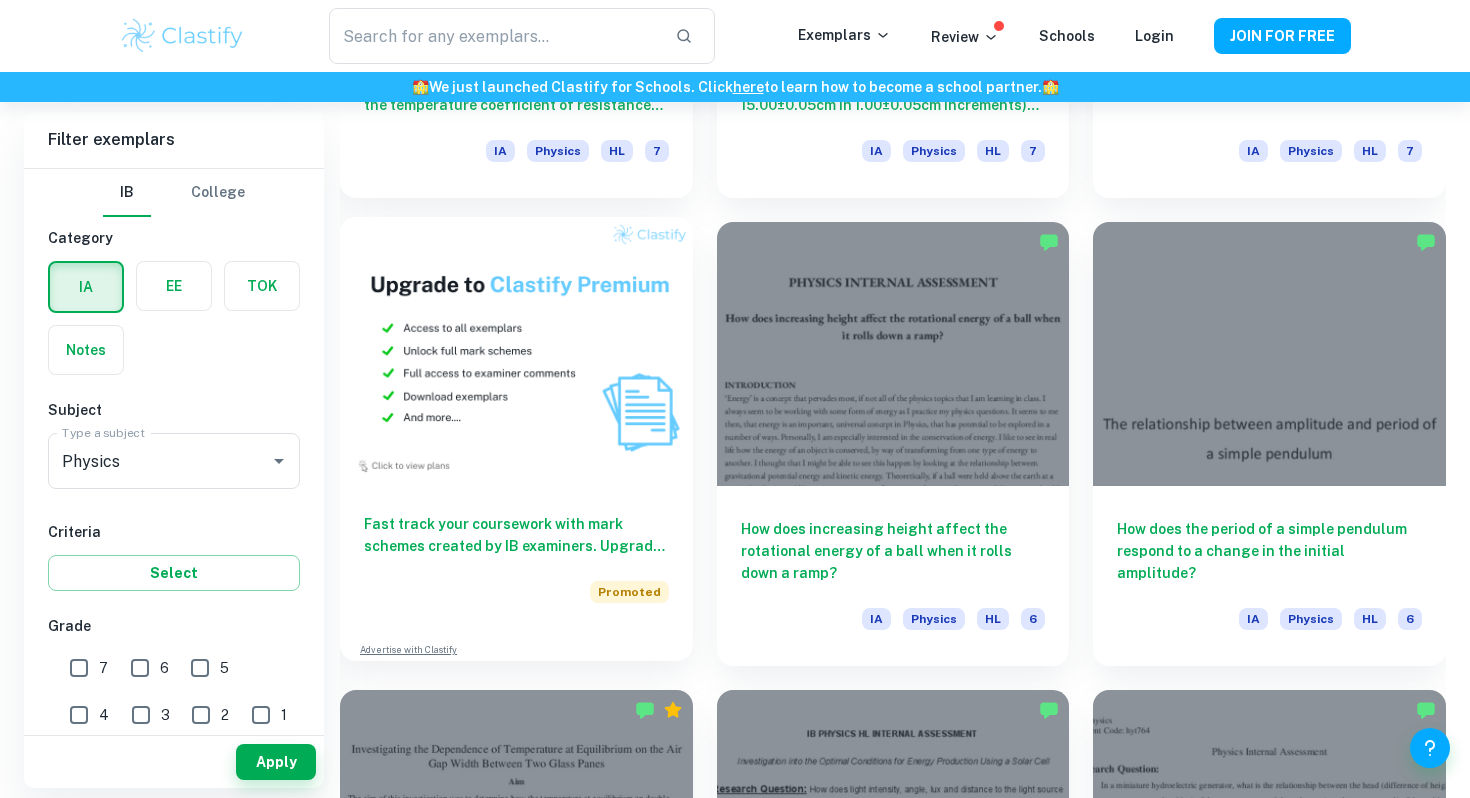 scroll, scrollTop: 8961, scrollLeft: 0, axis: vertical 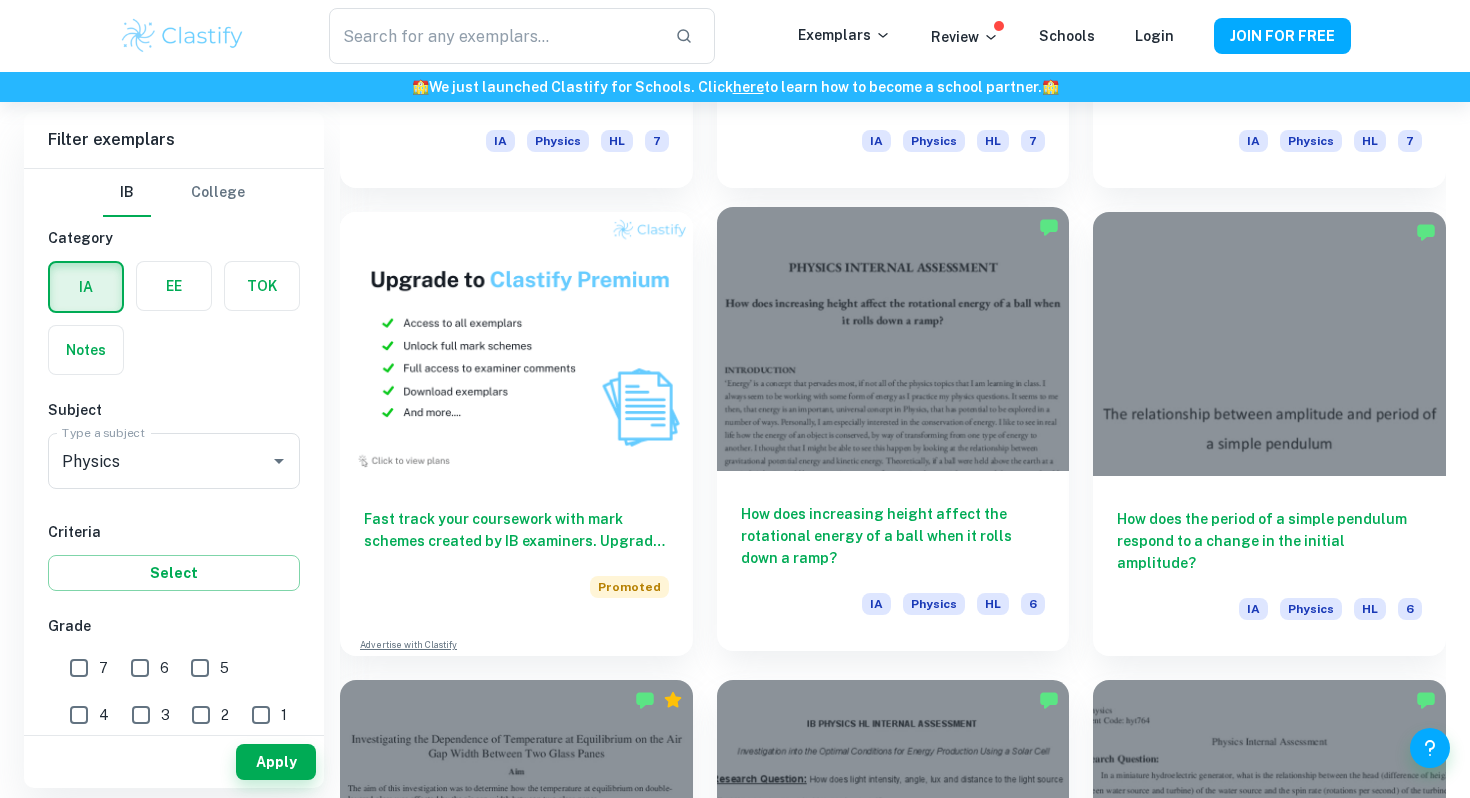 click at bounding box center [893, 339] 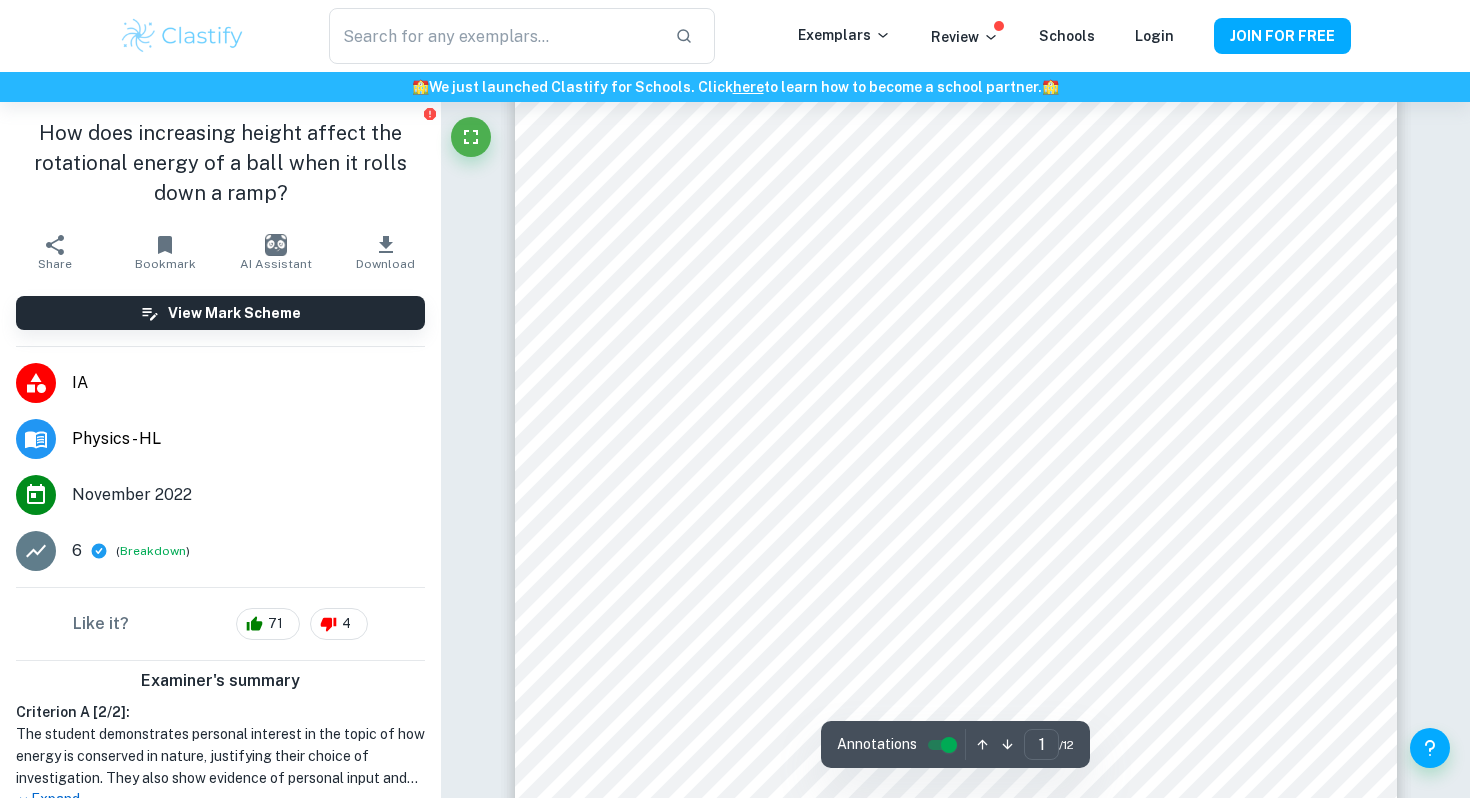 scroll, scrollTop: 0, scrollLeft: 0, axis: both 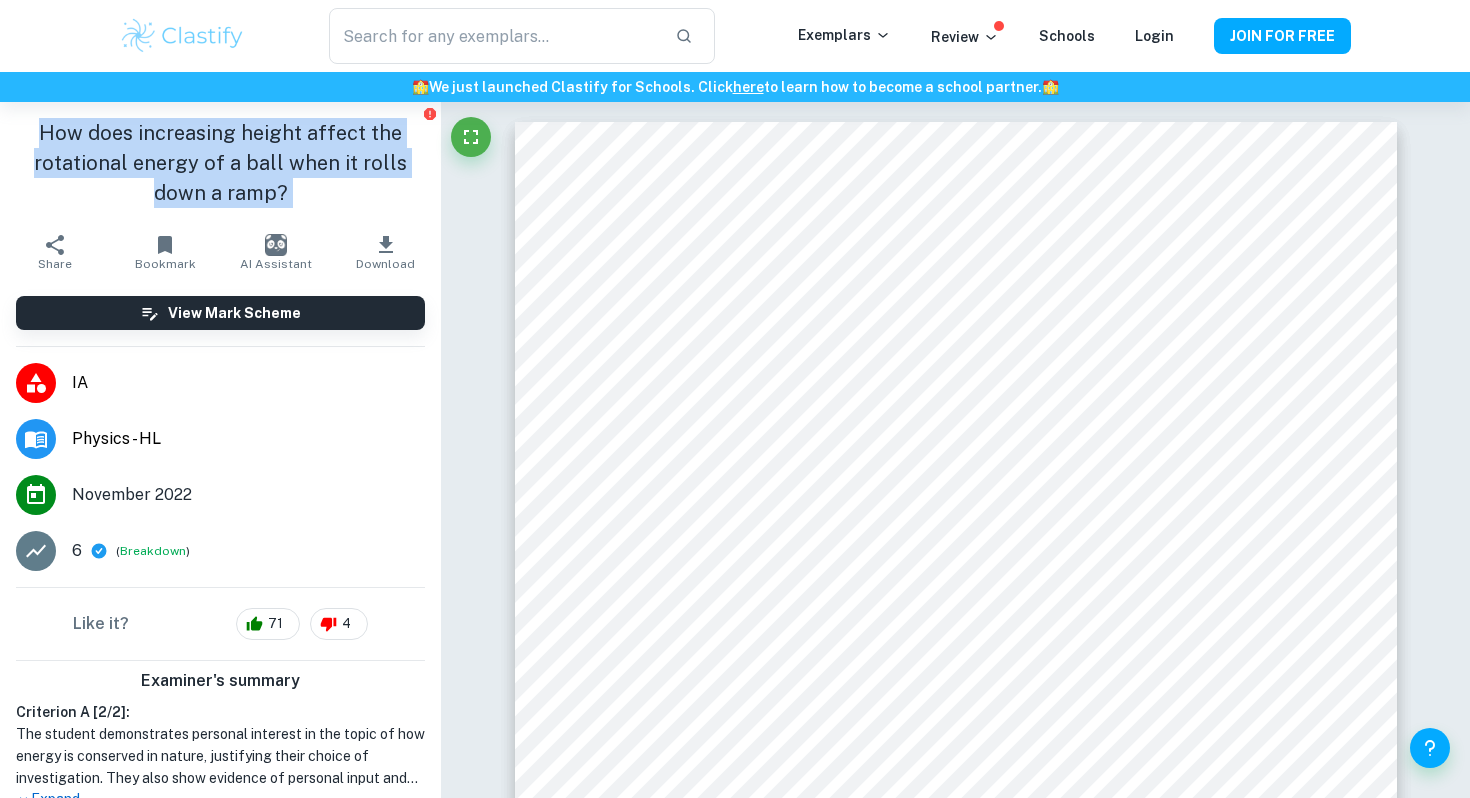 drag, startPoint x: 48, startPoint y: 113, endPoint x: 356, endPoint y: 225, distance: 327.7316 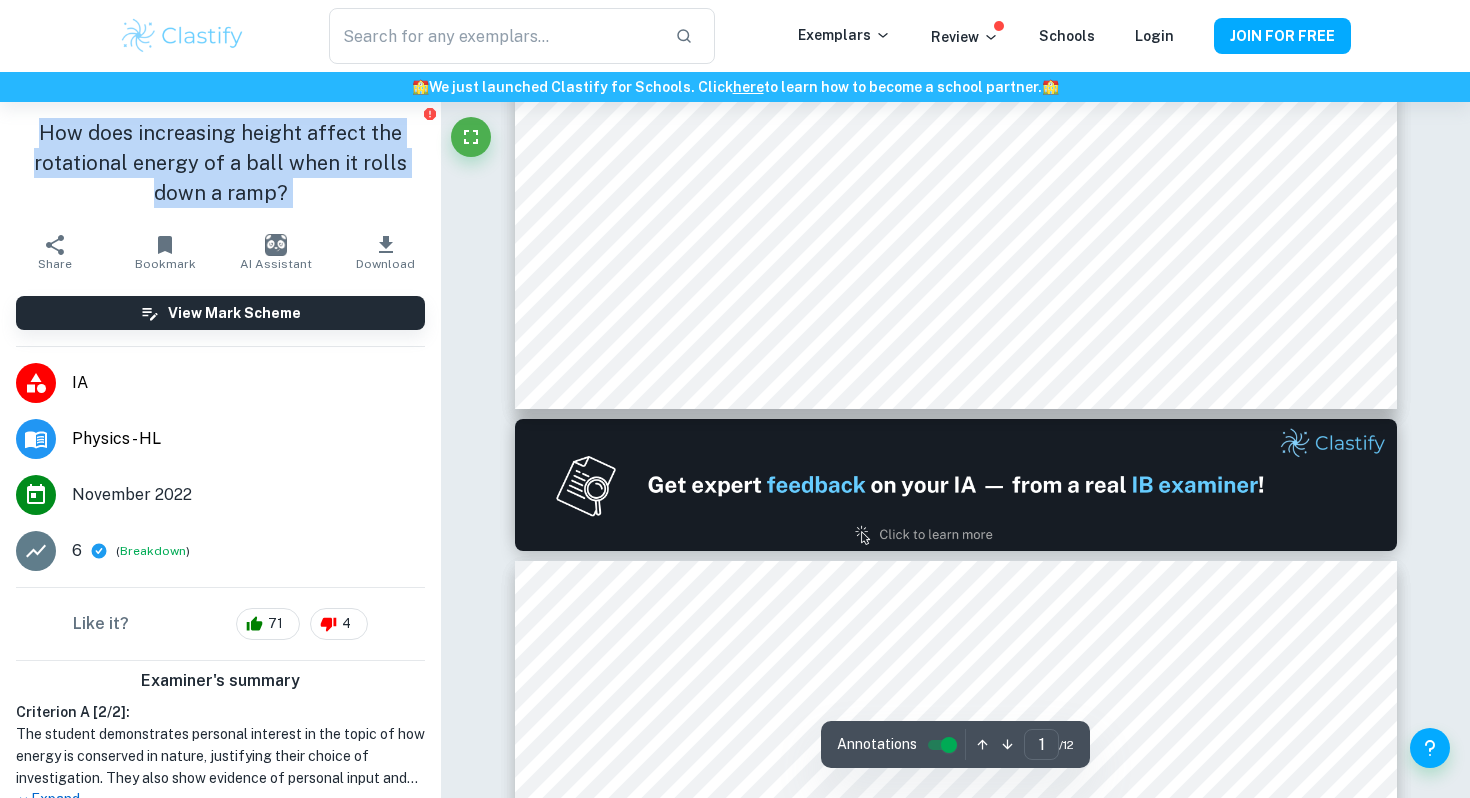 scroll, scrollTop: 923, scrollLeft: 0, axis: vertical 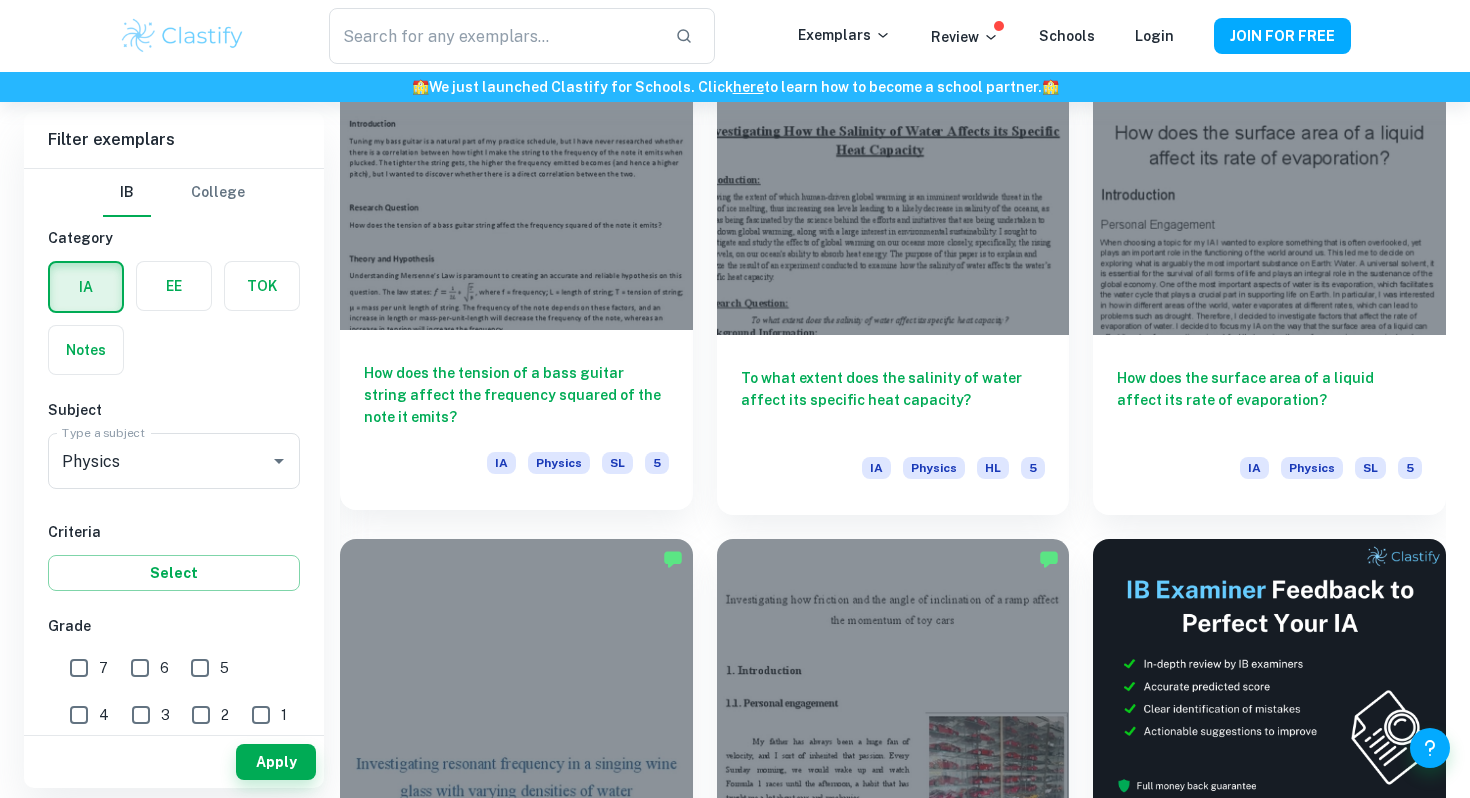 click at bounding box center [516, 197] 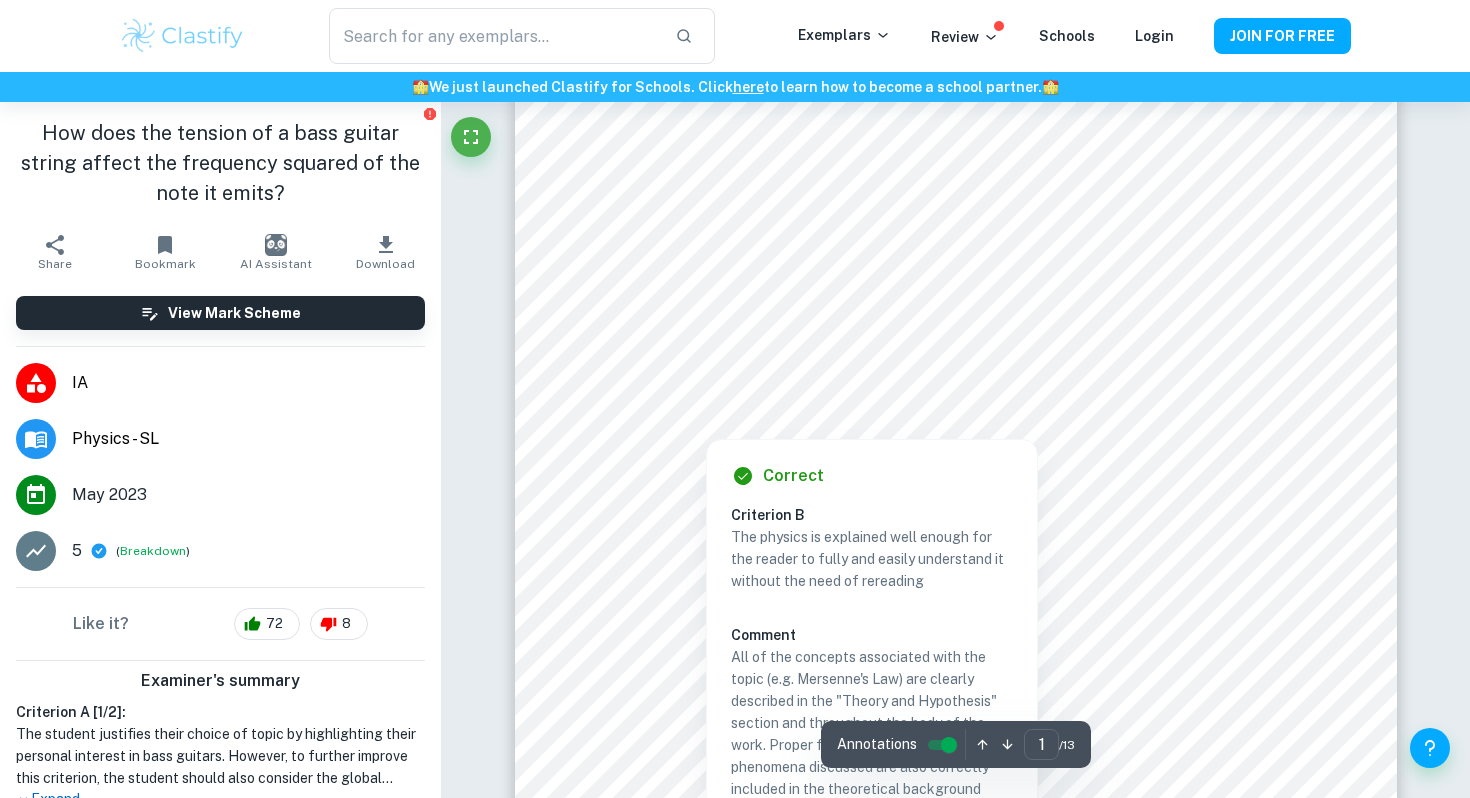 scroll, scrollTop: 120, scrollLeft: 0, axis: vertical 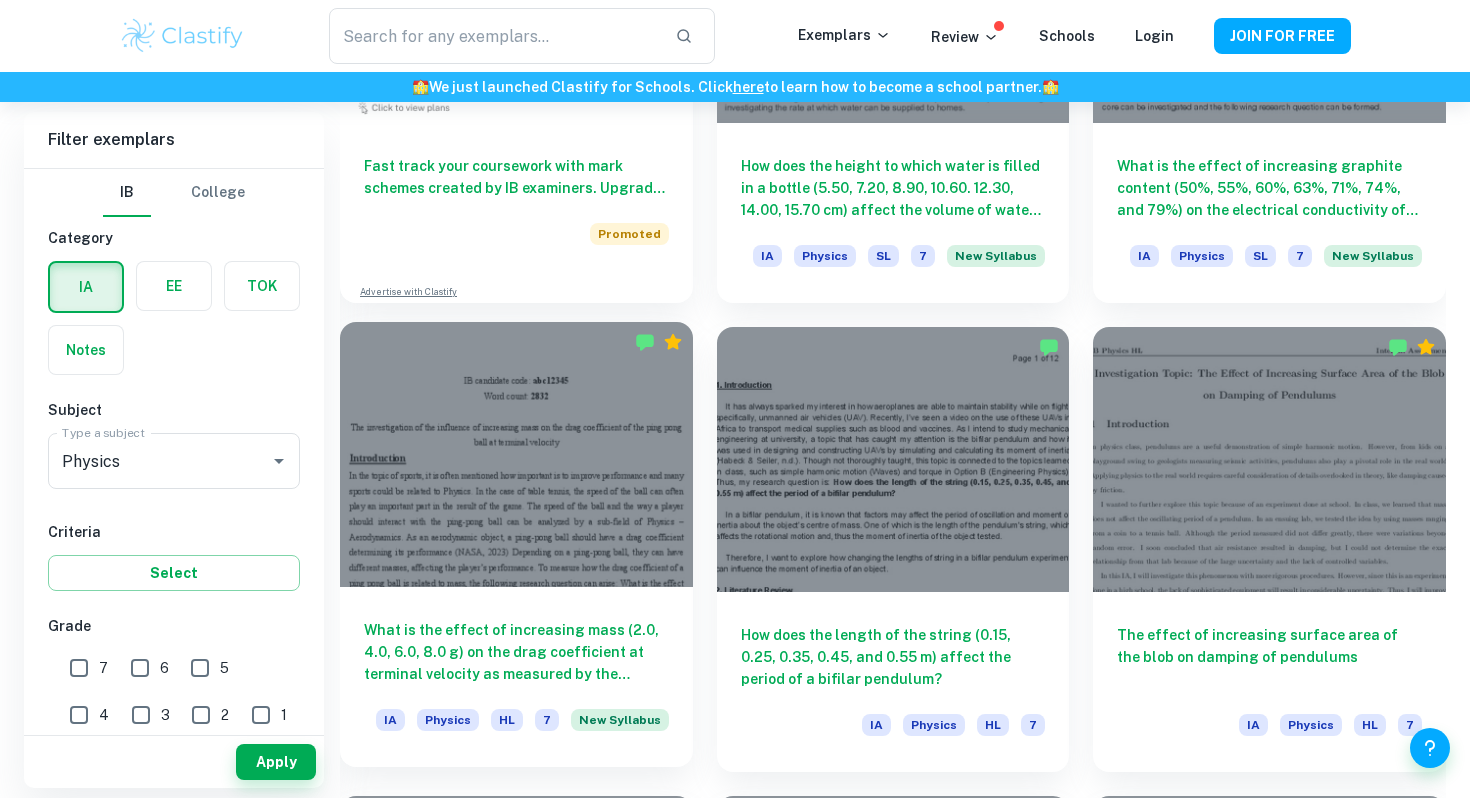click at bounding box center (516, 454) 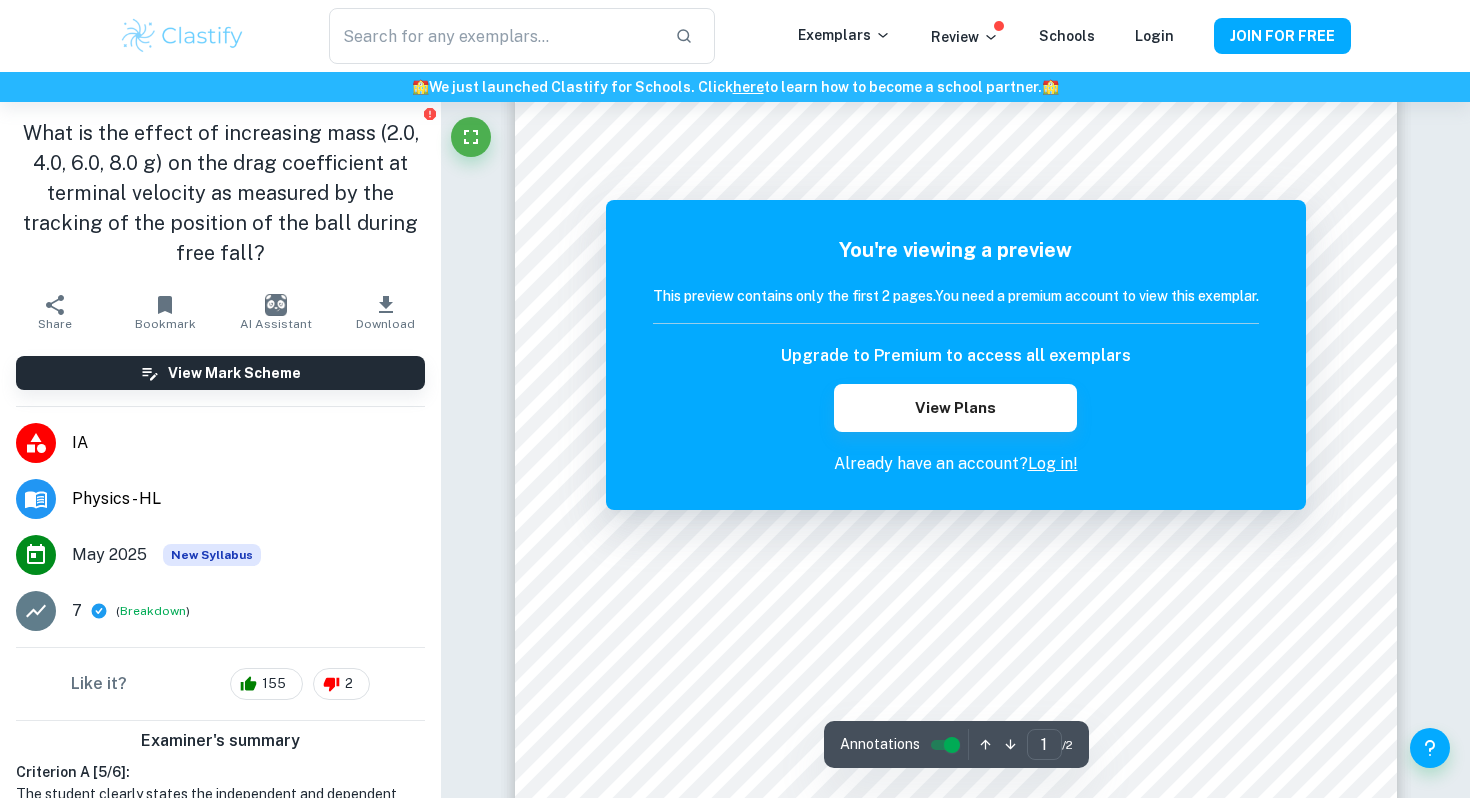 scroll, scrollTop: 0, scrollLeft: 0, axis: both 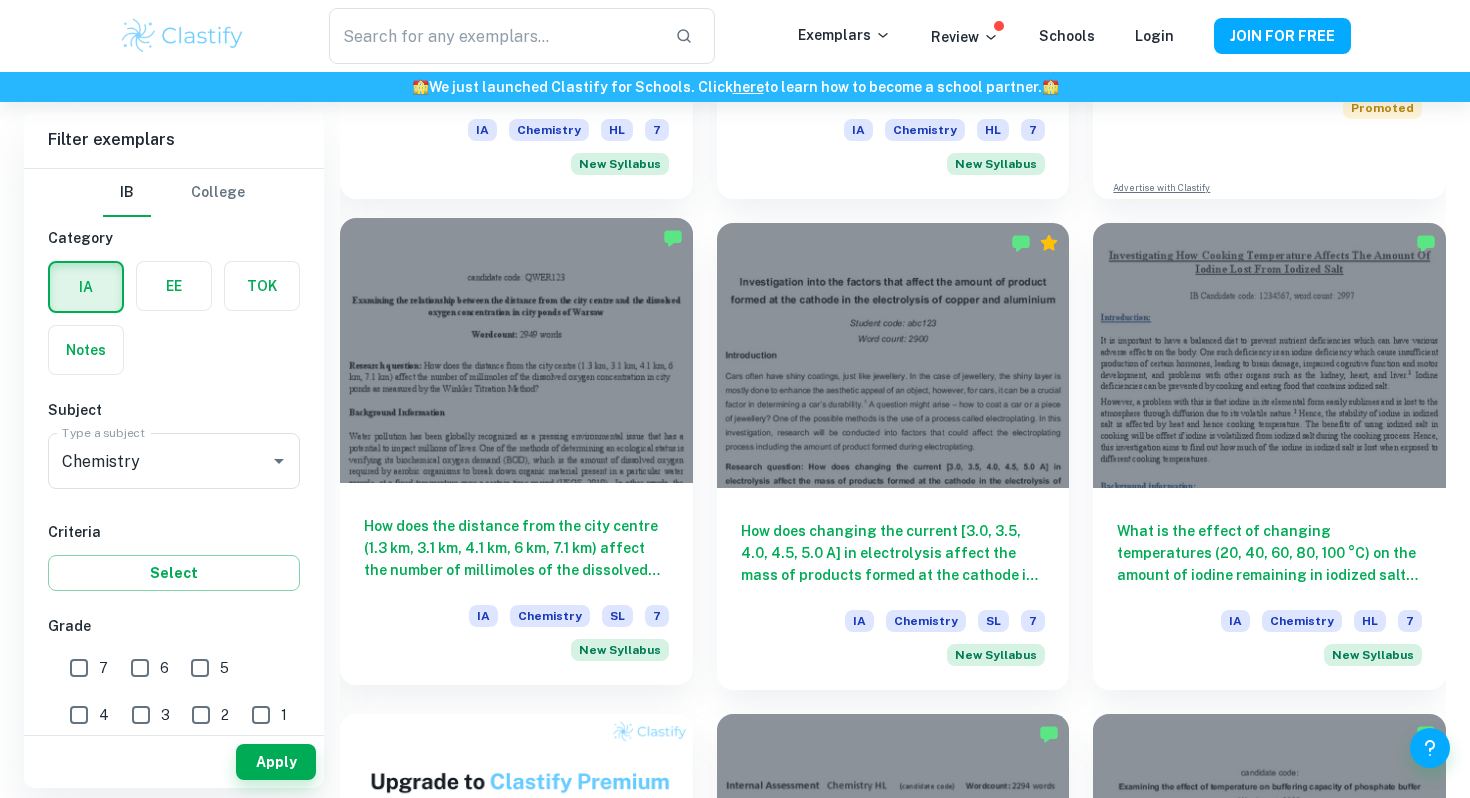 click at bounding box center [516, 350] 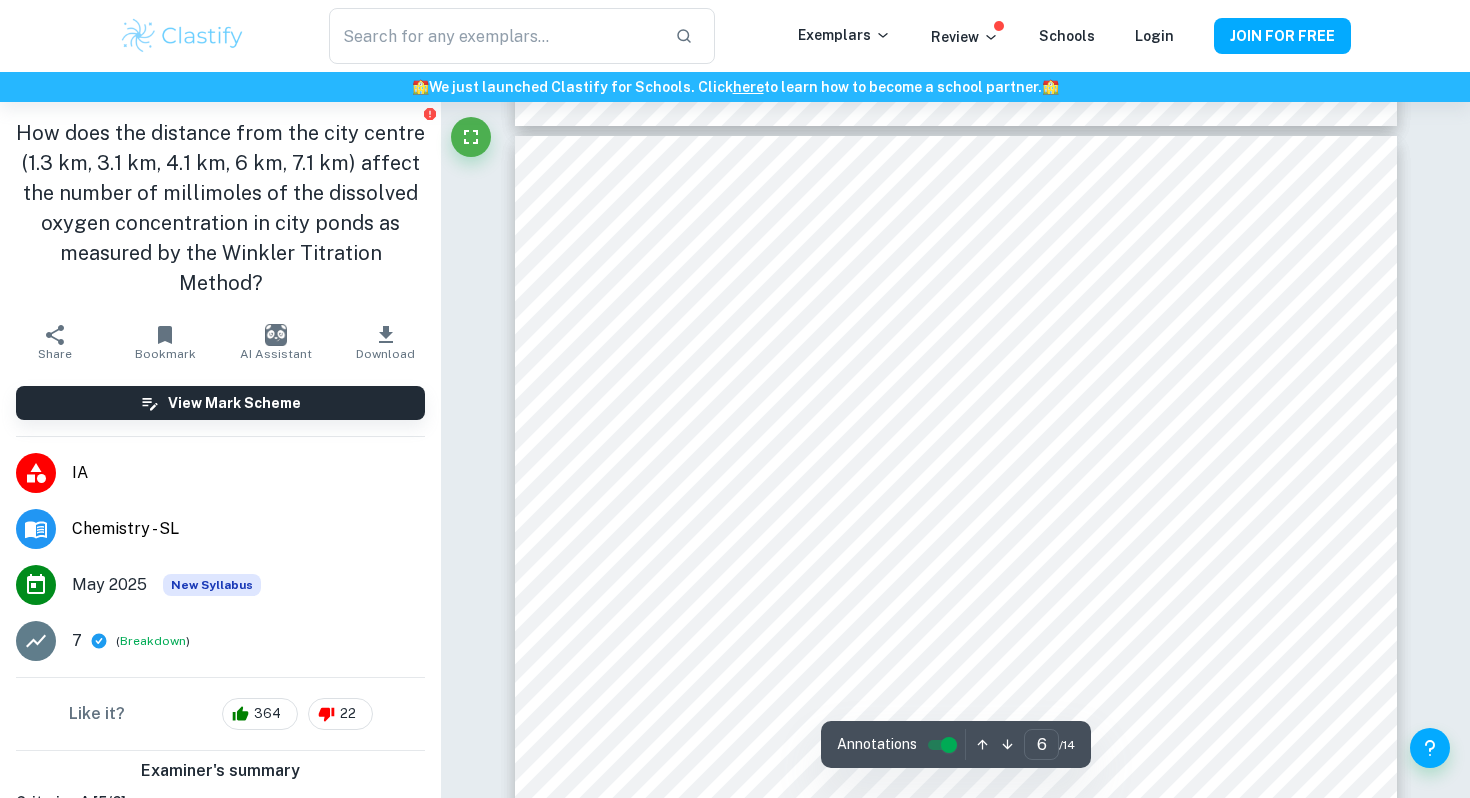 scroll, scrollTop: 6554, scrollLeft: 0, axis: vertical 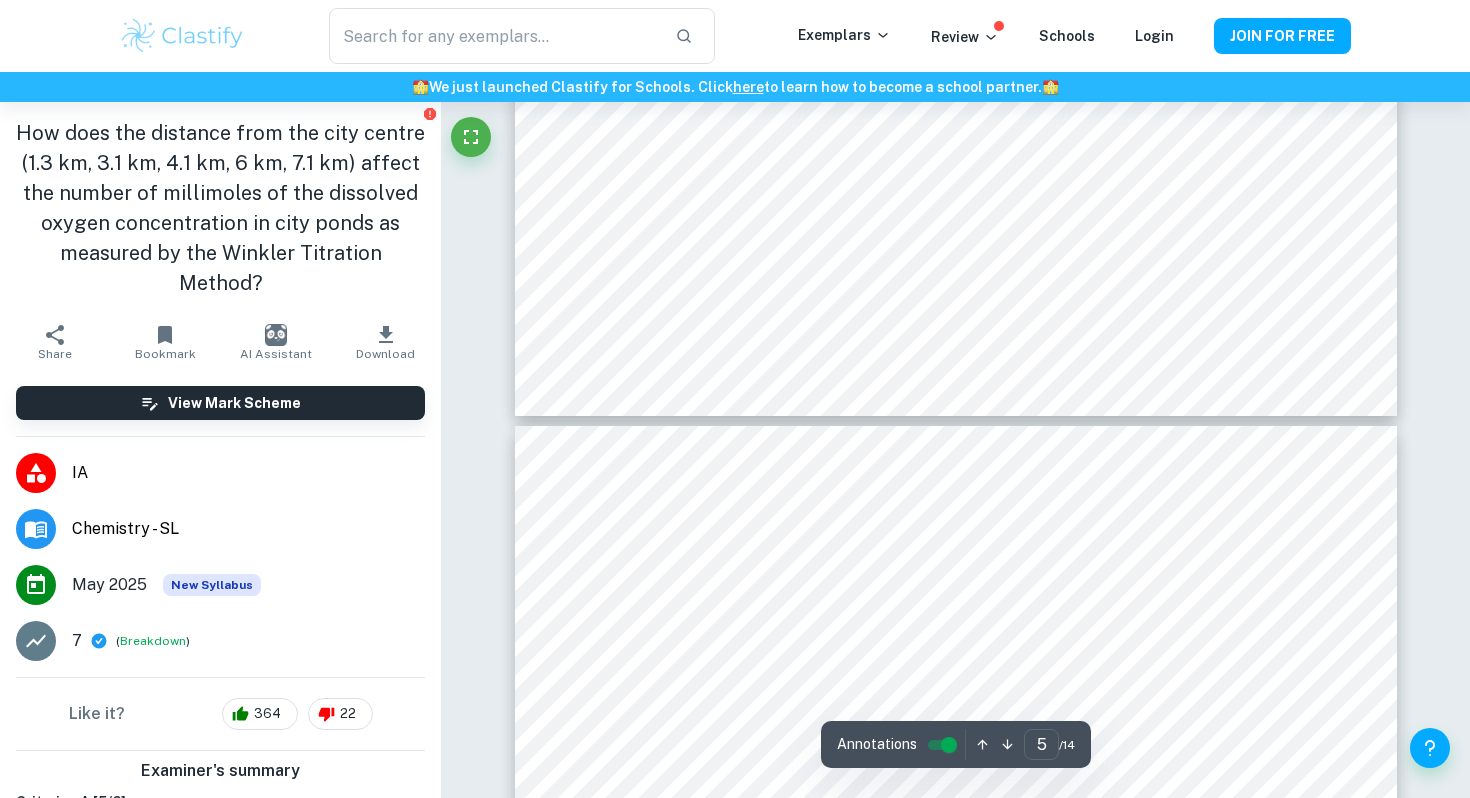 type on "6" 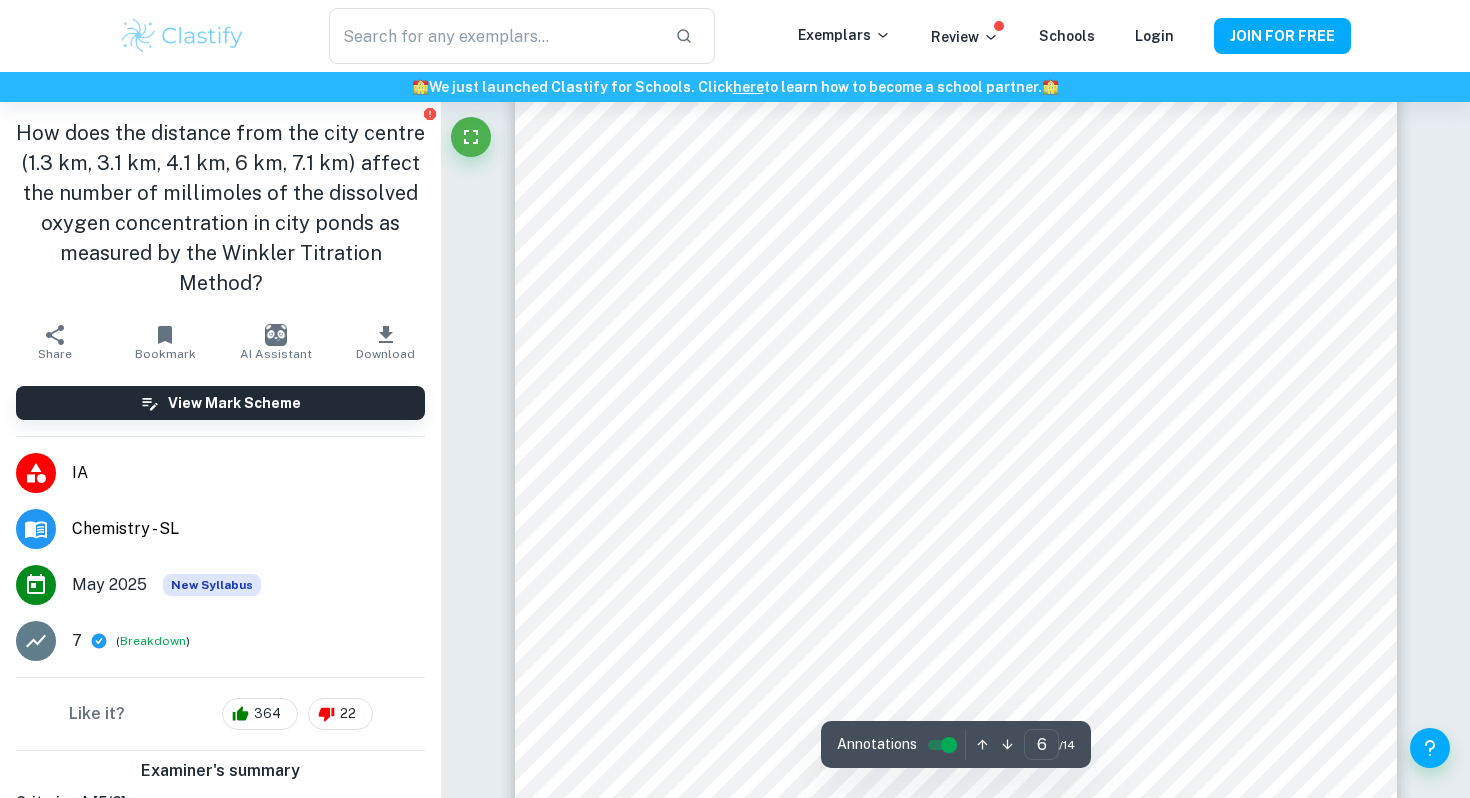 scroll, scrollTop: 6754, scrollLeft: 0, axis: vertical 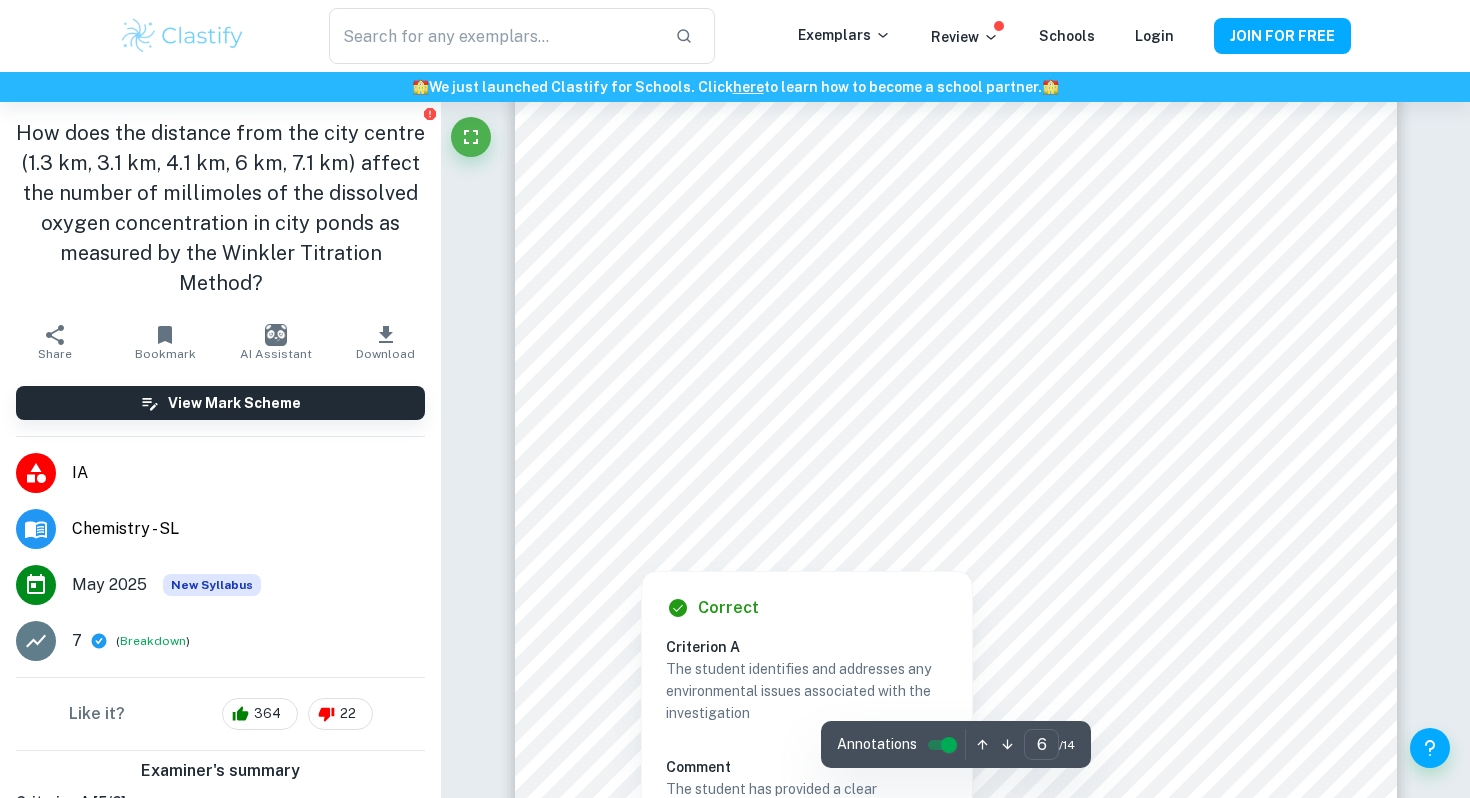 click at bounding box center (955, 510) 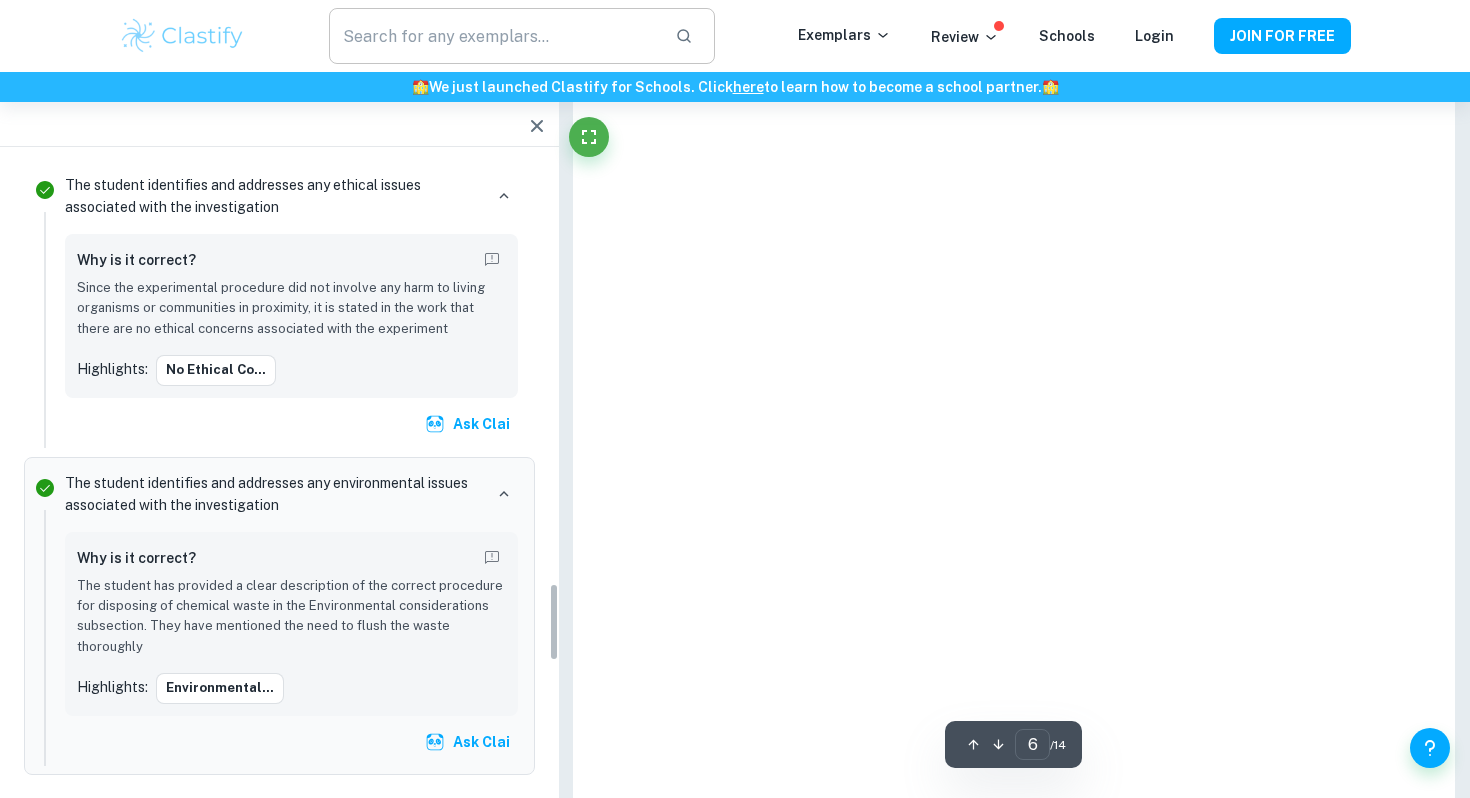 scroll, scrollTop: 3412, scrollLeft: 0, axis: vertical 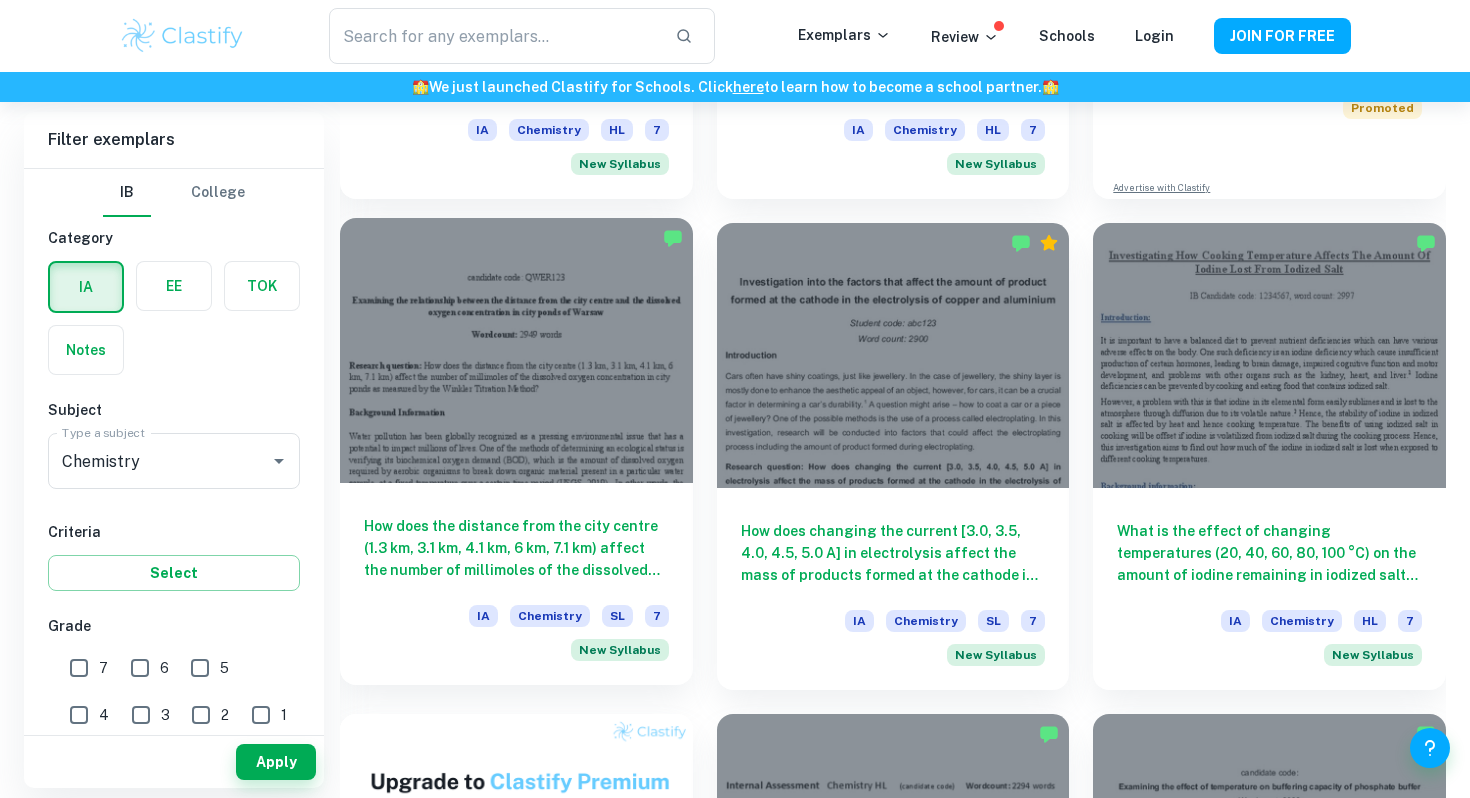 click at bounding box center [516, 350] 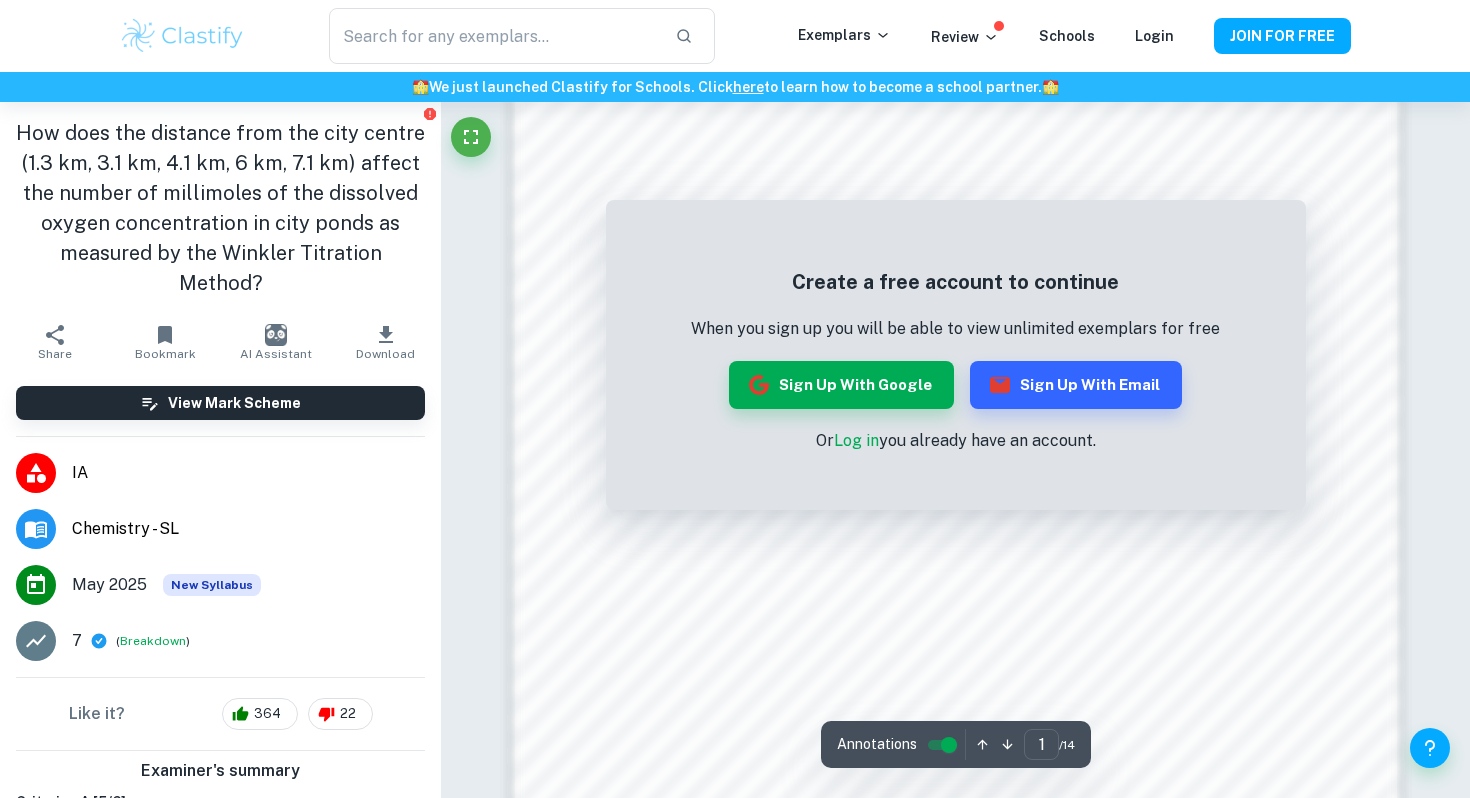 scroll, scrollTop: 1964, scrollLeft: 0, axis: vertical 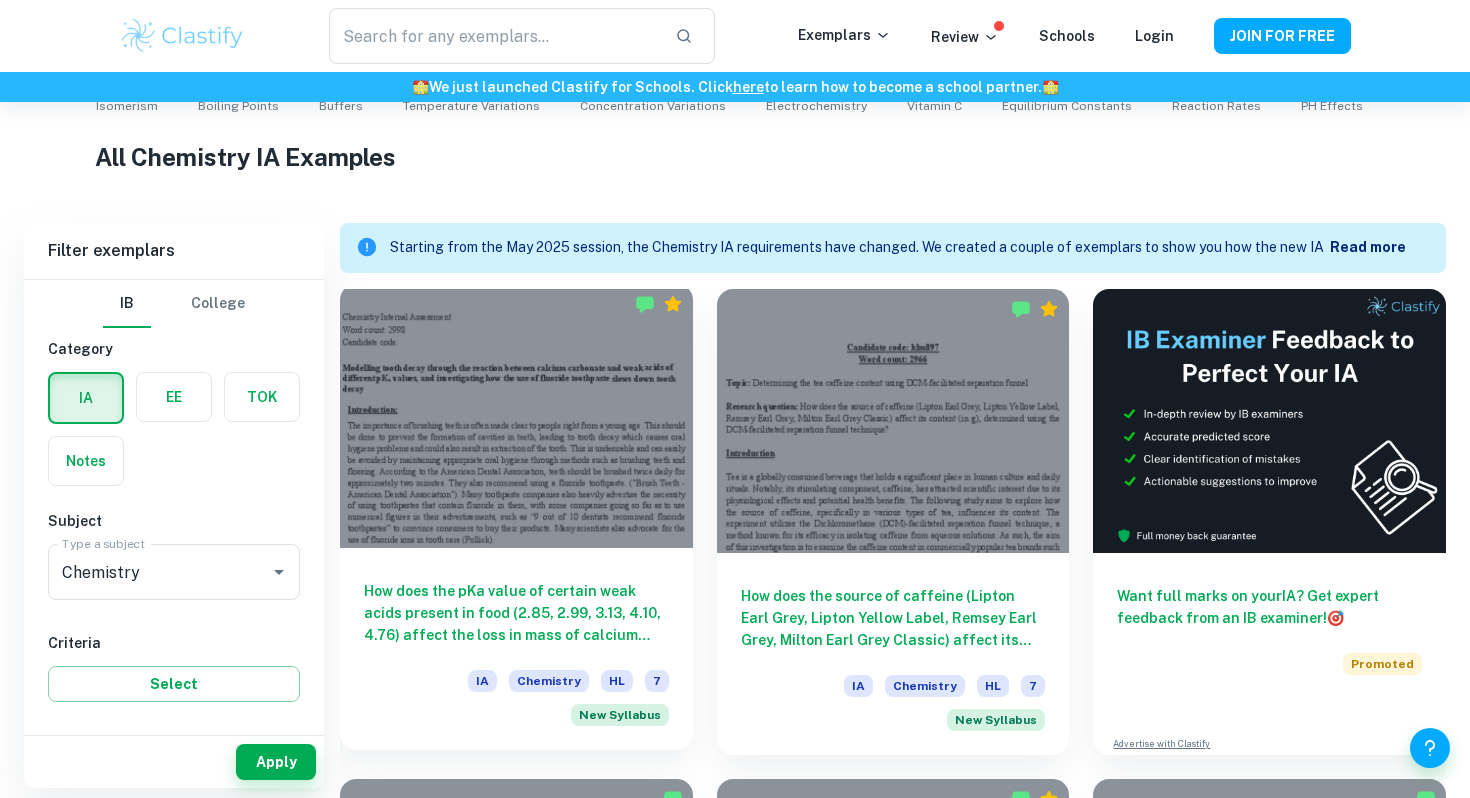 click at bounding box center [516, 416] 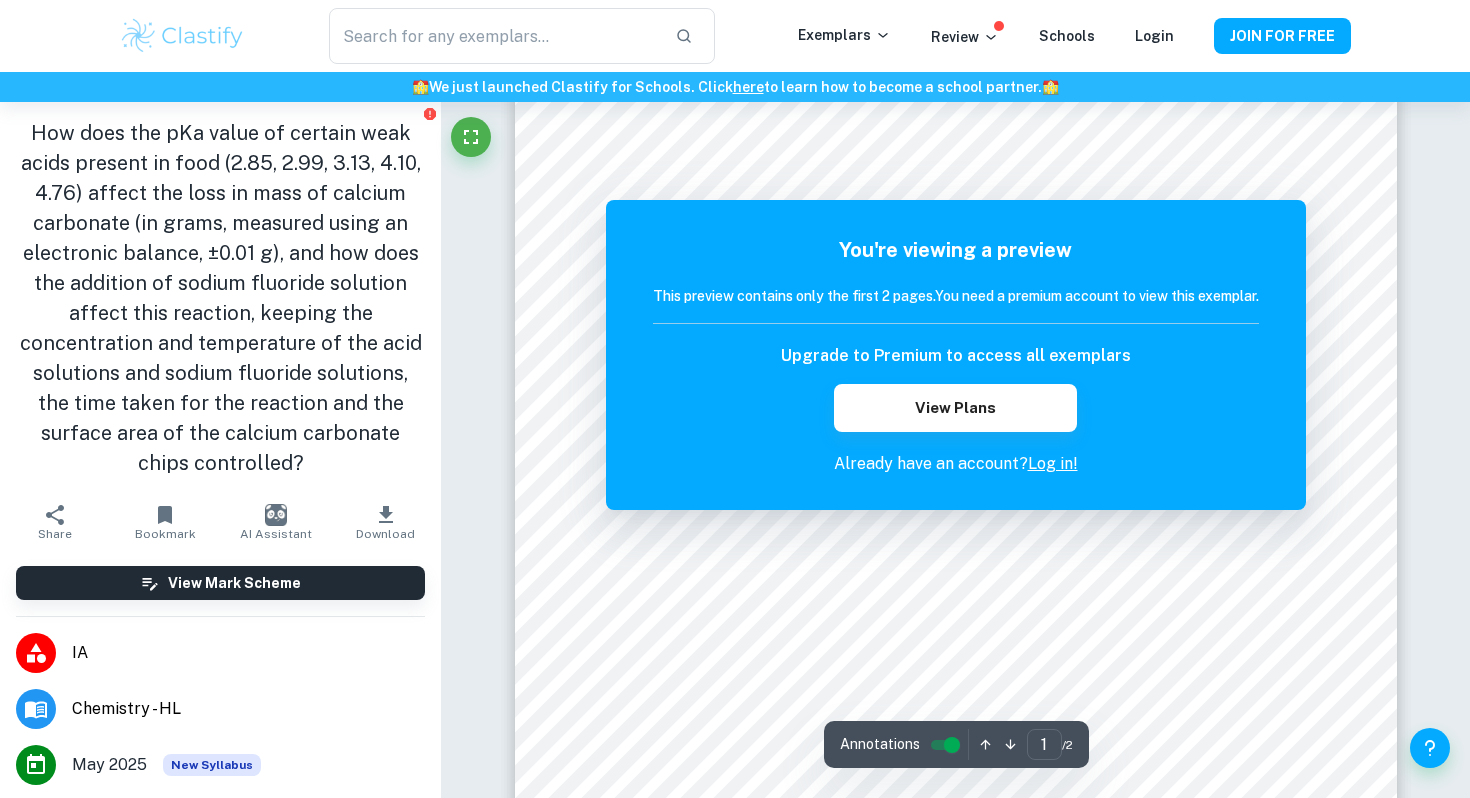 scroll, scrollTop: 0, scrollLeft: 0, axis: both 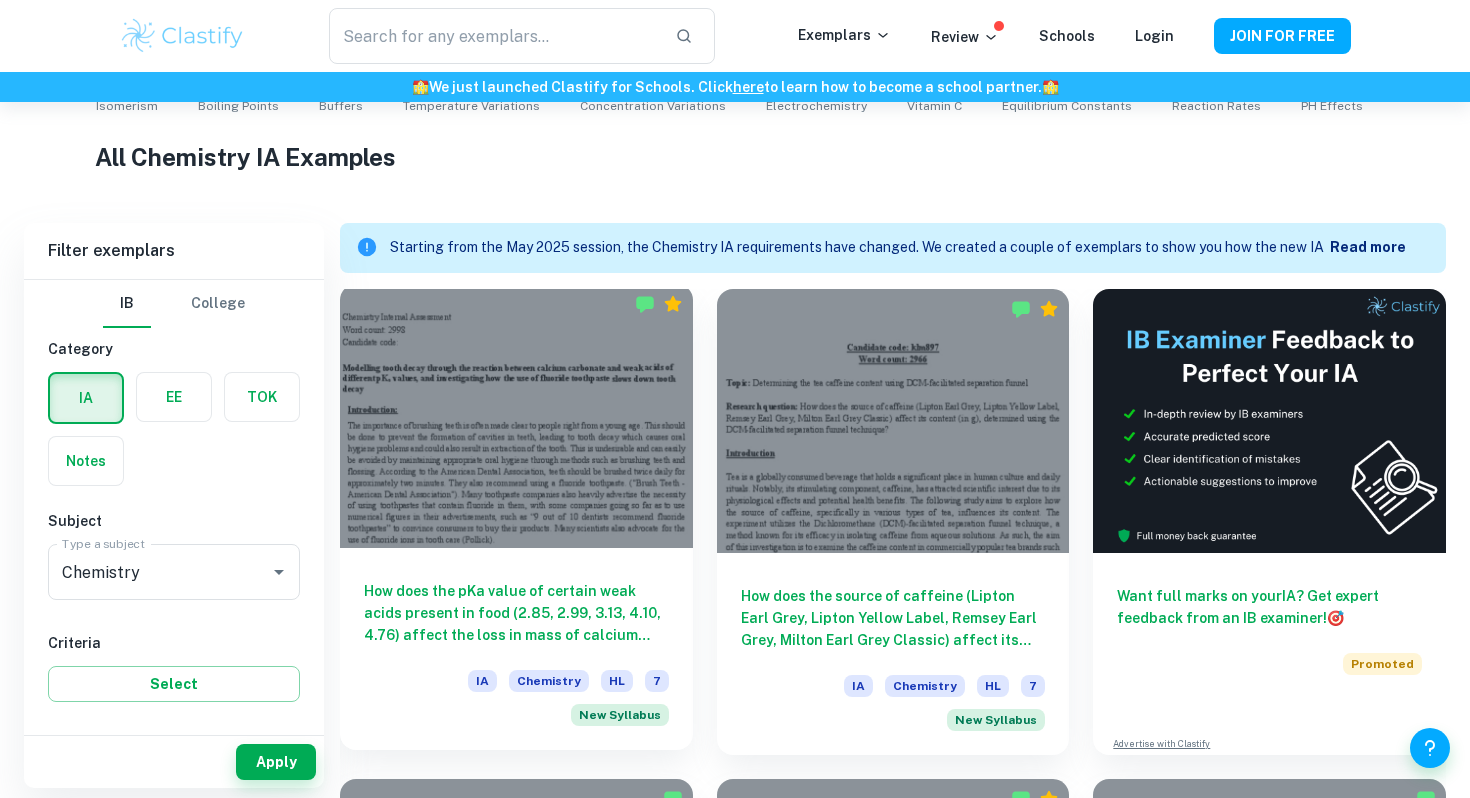 click at bounding box center [516, 416] 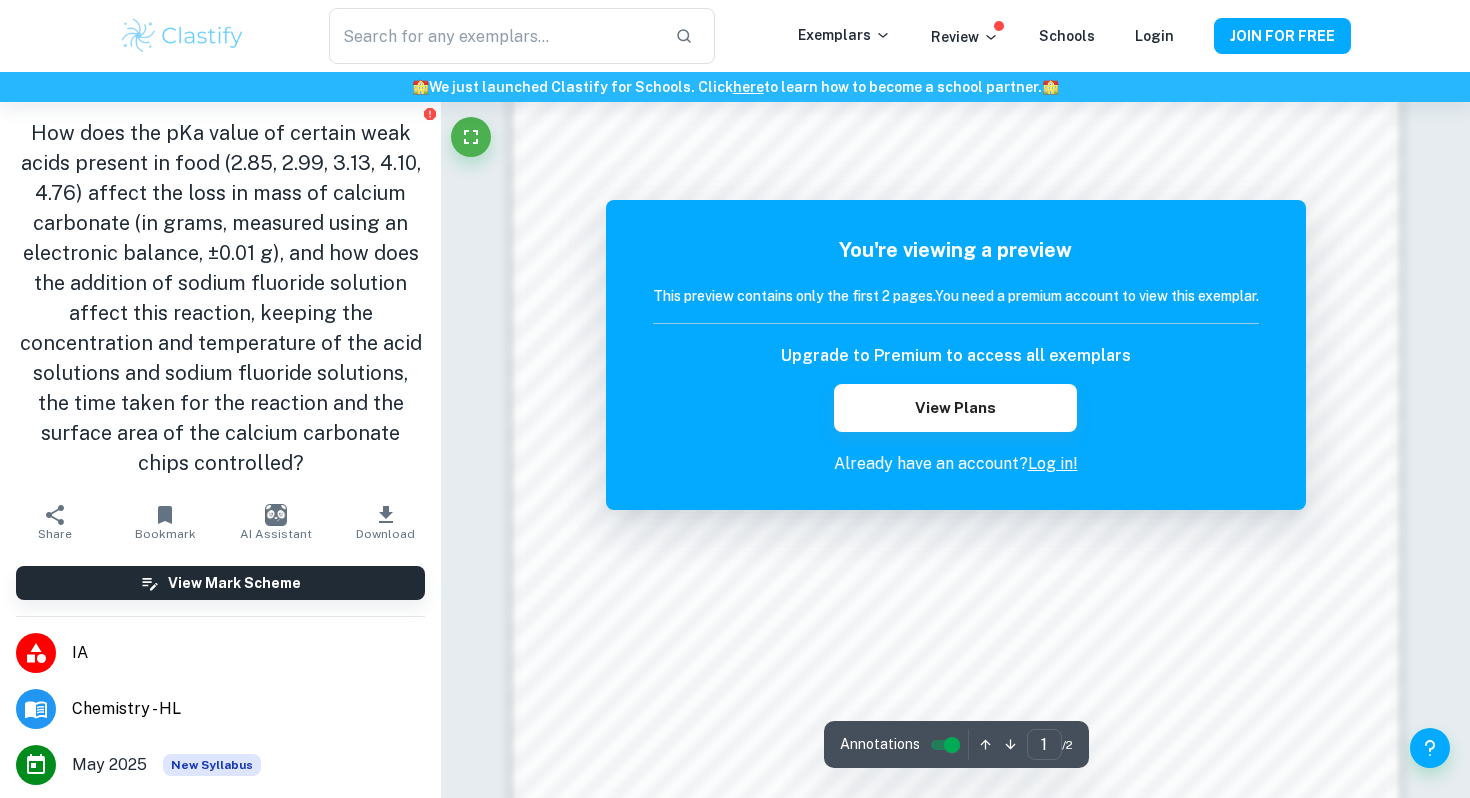 scroll, scrollTop: 1754, scrollLeft: 0, axis: vertical 